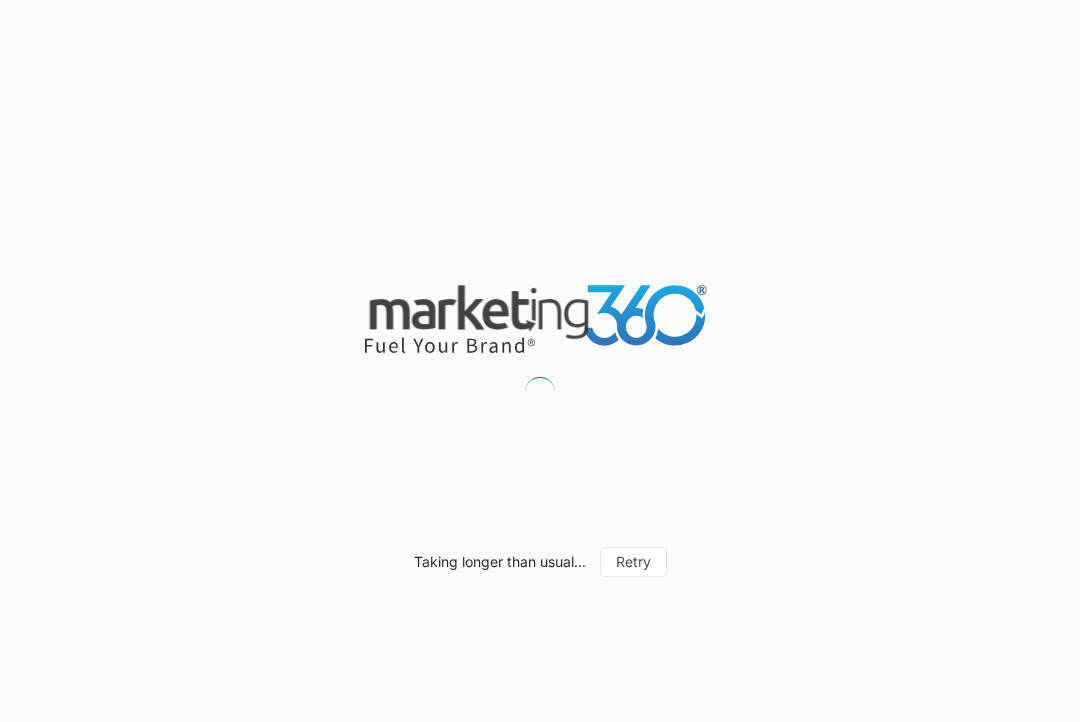 scroll, scrollTop: 0, scrollLeft: 0, axis: both 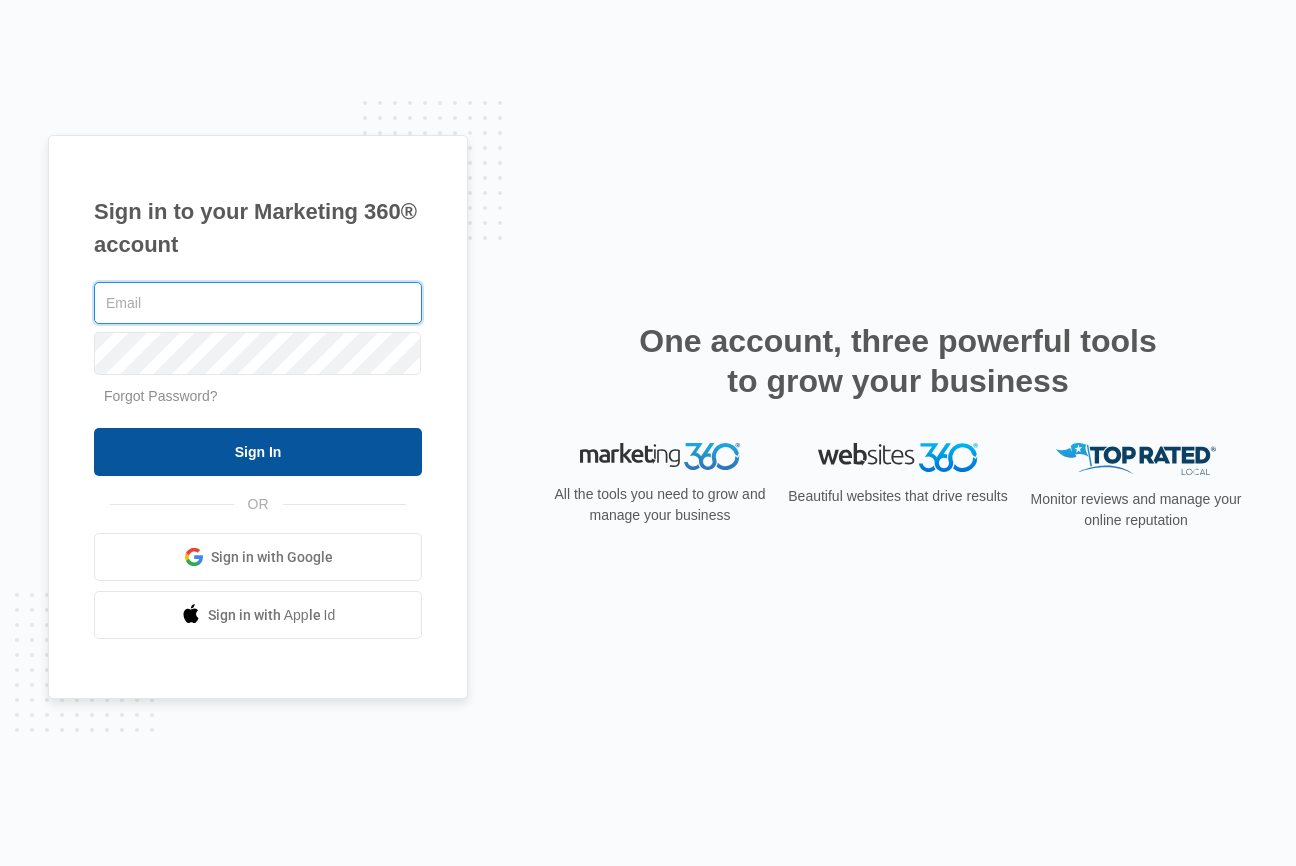 type on "[EMAIL]" 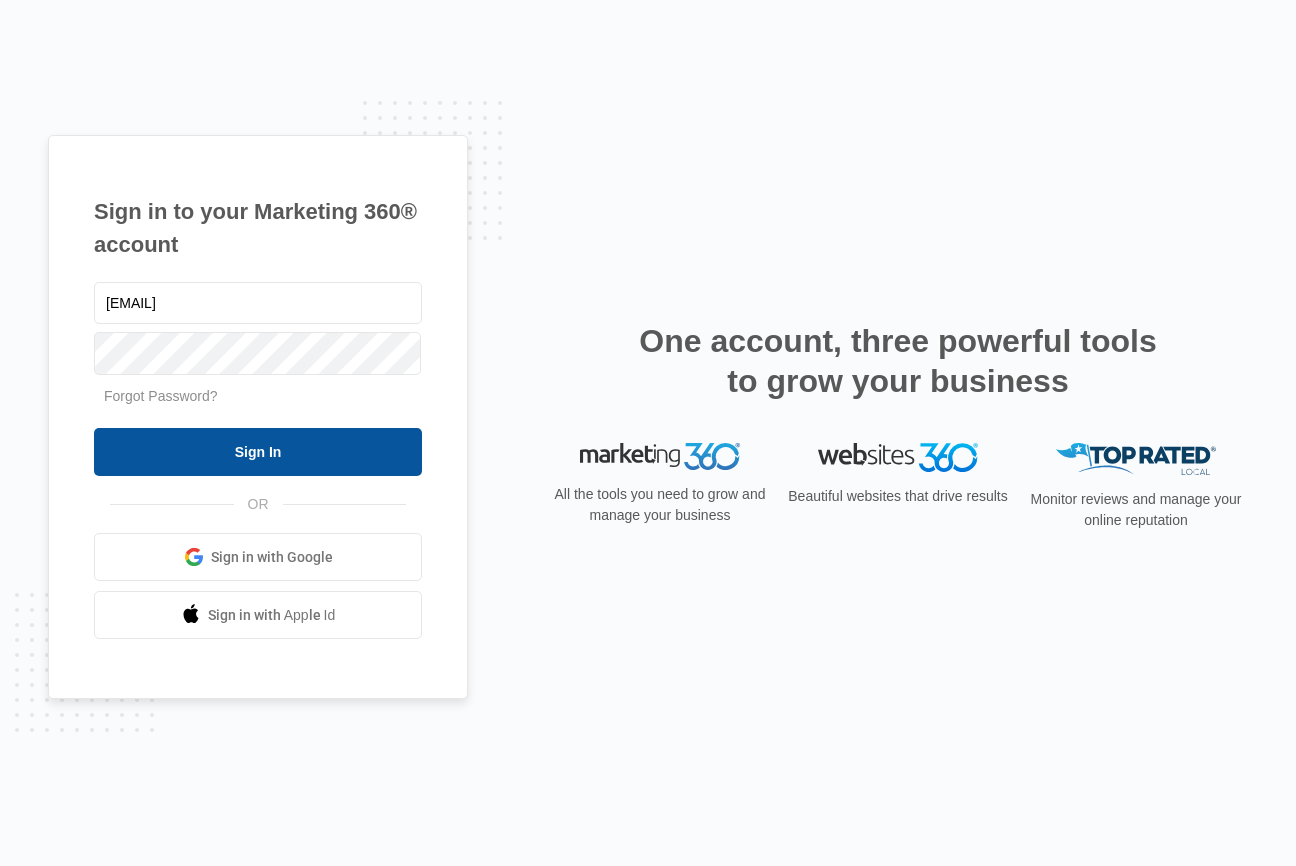 click on "Sign In" at bounding box center [258, 452] 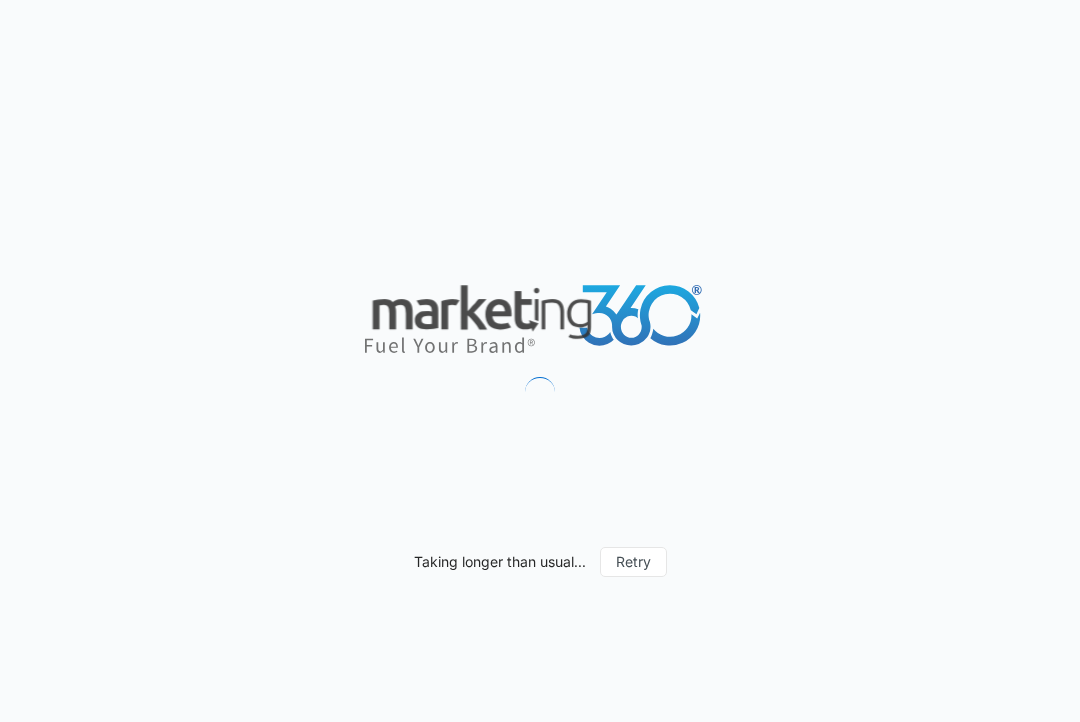 scroll, scrollTop: 0, scrollLeft: 0, axis: both 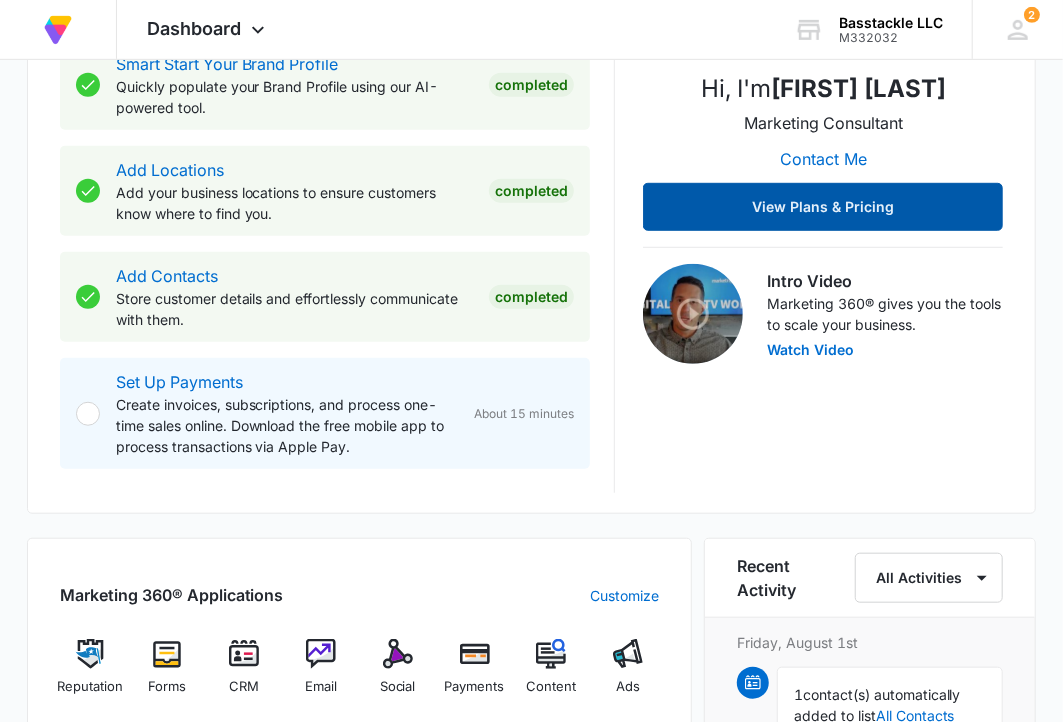 click on "View Plans & Pricing" at bounding box center [823, 207] 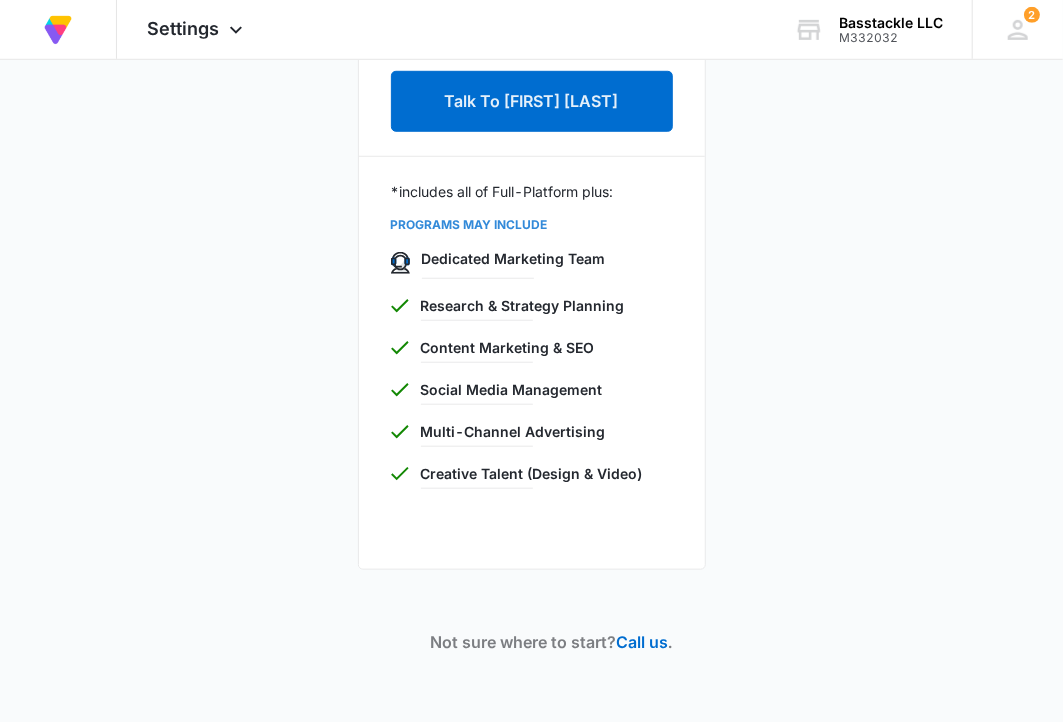 scroll, scrollTop: 20, scrollLeft: 0, axis: vertical 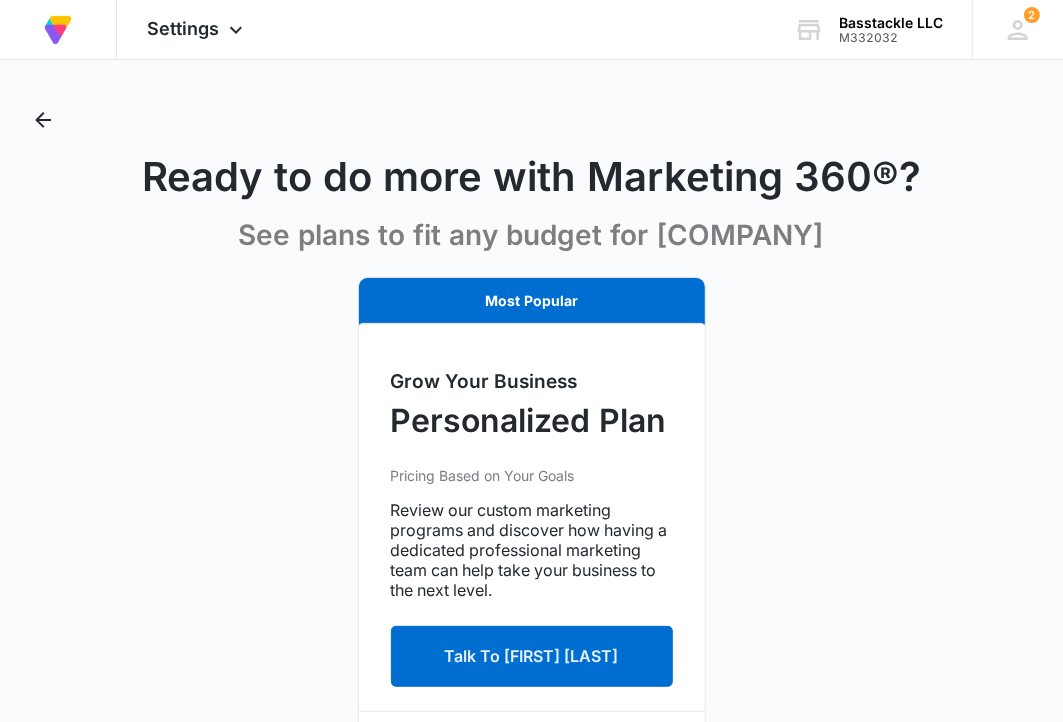 click on "At Volusion, we work hard to foster a great work environment where everyone feels welcome and excited to grow the company—and our merchants' businesses. Go to Dashboard Powered by Settings Apps Reputation Forms CRM Email Social Payments POS Content Ads Intelligence Files Brand Settings [COMPANY] [NUMBER] Your Accounts View All [NUMBER] SJ [FIRST] [LAST] [EMAIL] My Profile [NUMBER] Notifications Support Logout Terms & Conditions   •   Privacy Policy Ready to do more with Marketing 360®? See plans to fit any budget for [COMPANY] Most Popular Grow Your Business Personalized Plan Pricing Based on Your Goals Review our custom marketing programs and discover how having a dedicated professional marketing team can help take your business to the next level. Talk To [FIRST] [LAST] *includes all of Full-Platform plus: PROGRAMS MAY INCLUDE Dedicated Marketing Team Research & Strategy Planning Content Marketing & SEO Social Media Management Multi-Channel Advertising Creative Talent (Design & Video) Call us ." at bounding box center (531, 628) 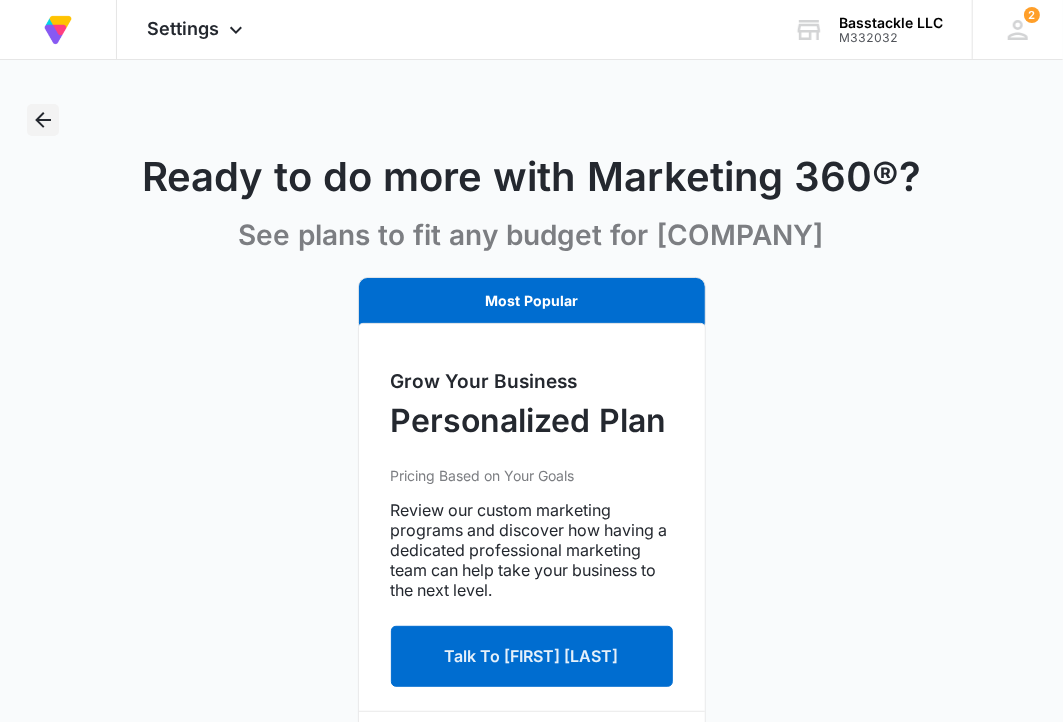 click 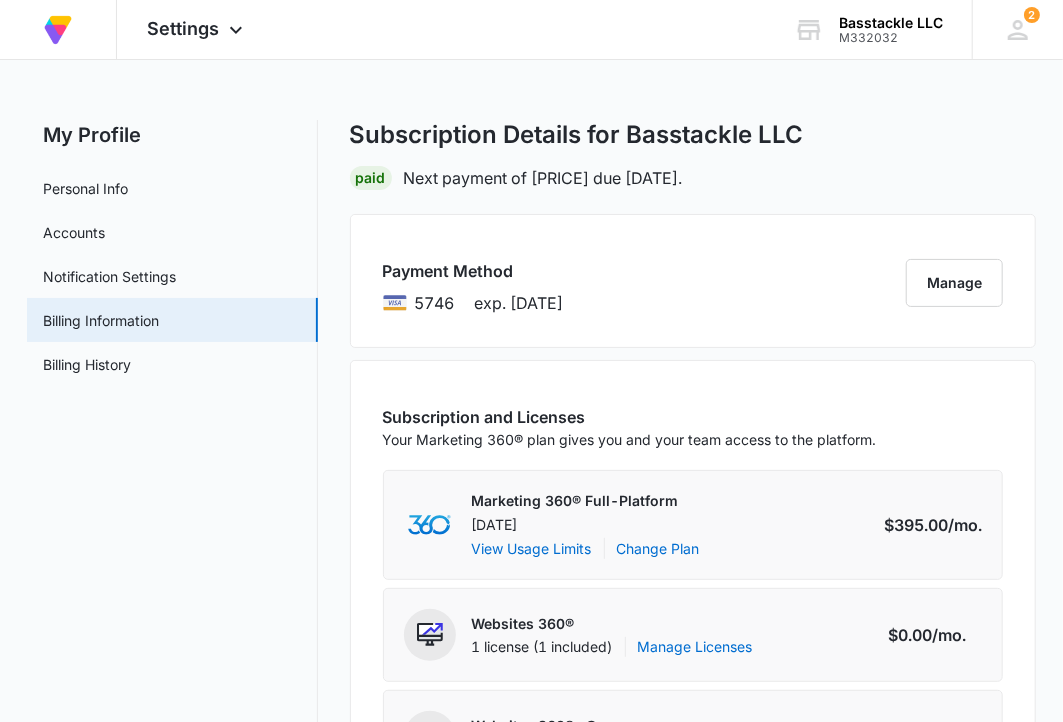 scroll, scrollTop: 0, scrollLeft: 0, axis: both 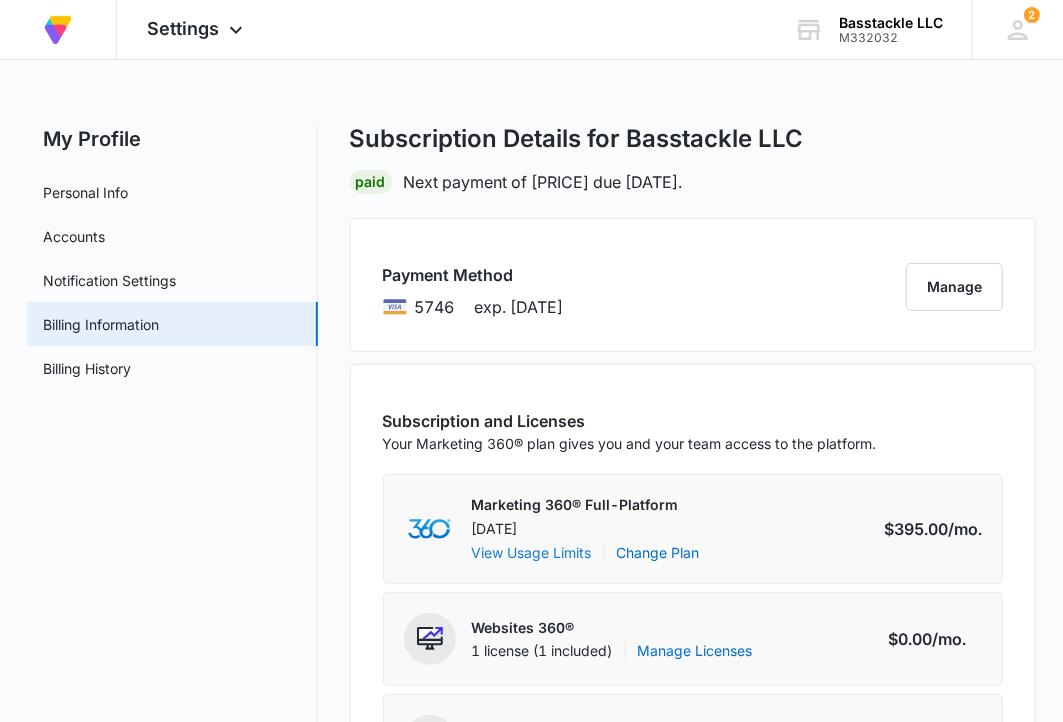 click on "View Usage Limits" at bounding box center (532, 552) 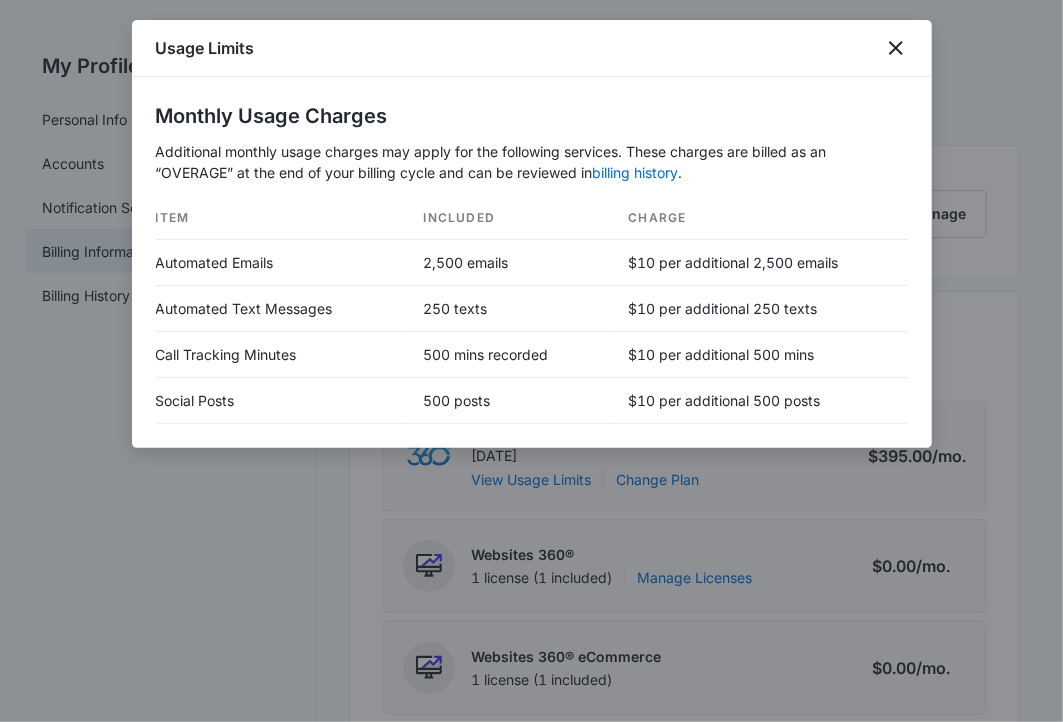 scroll, scrollTop: 111, scrollLeft: 0, axis: vertical 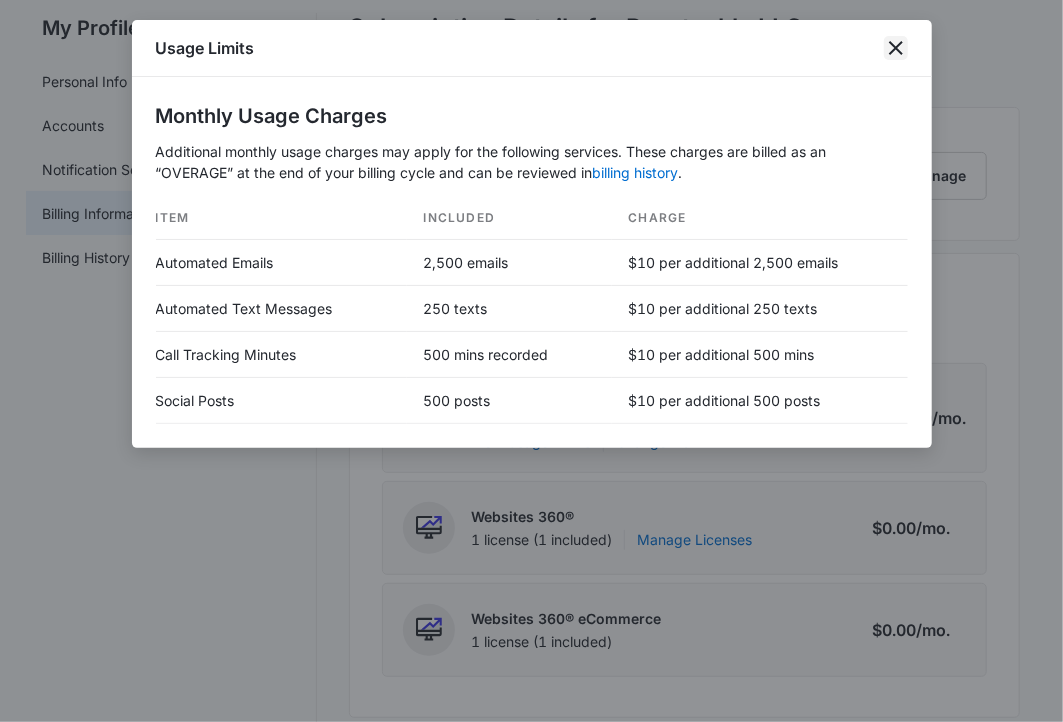 click 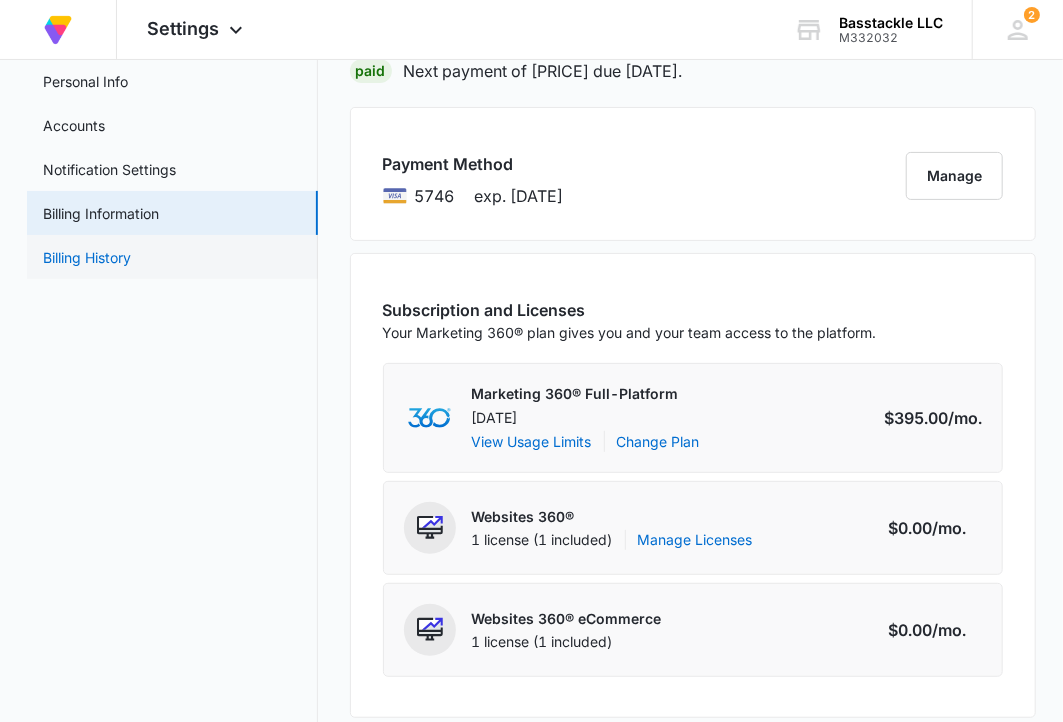 click on "Billing History" at bounding box center [87, 257] 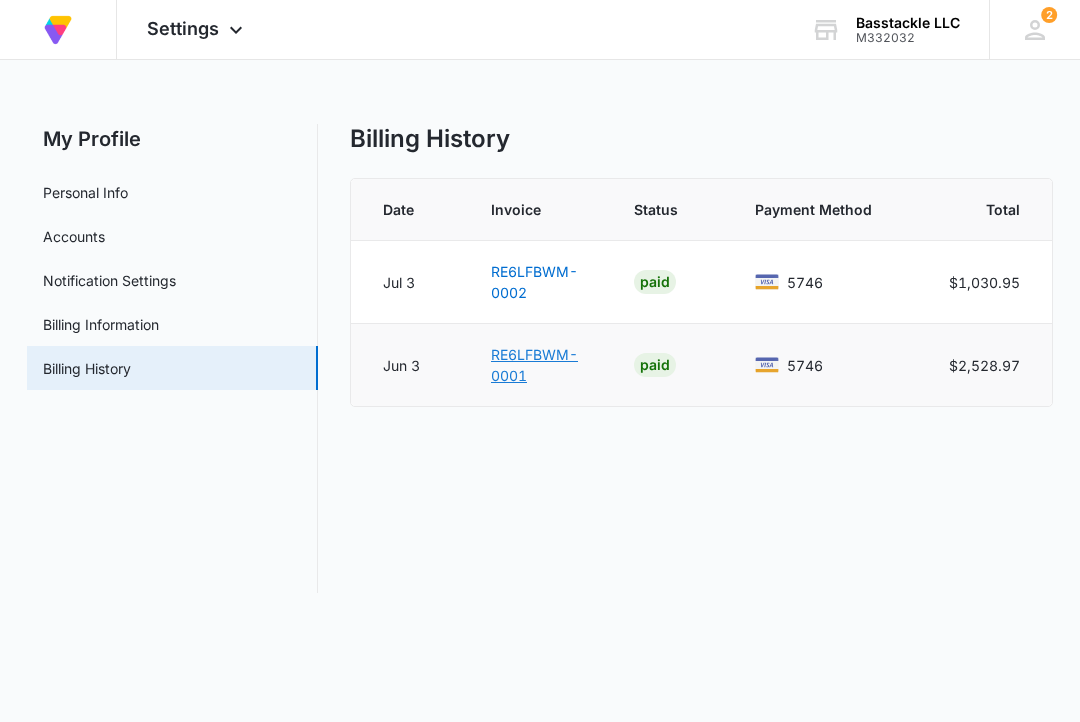 click on "RE6LFBWM-0001" at bounding box center [534, 365] 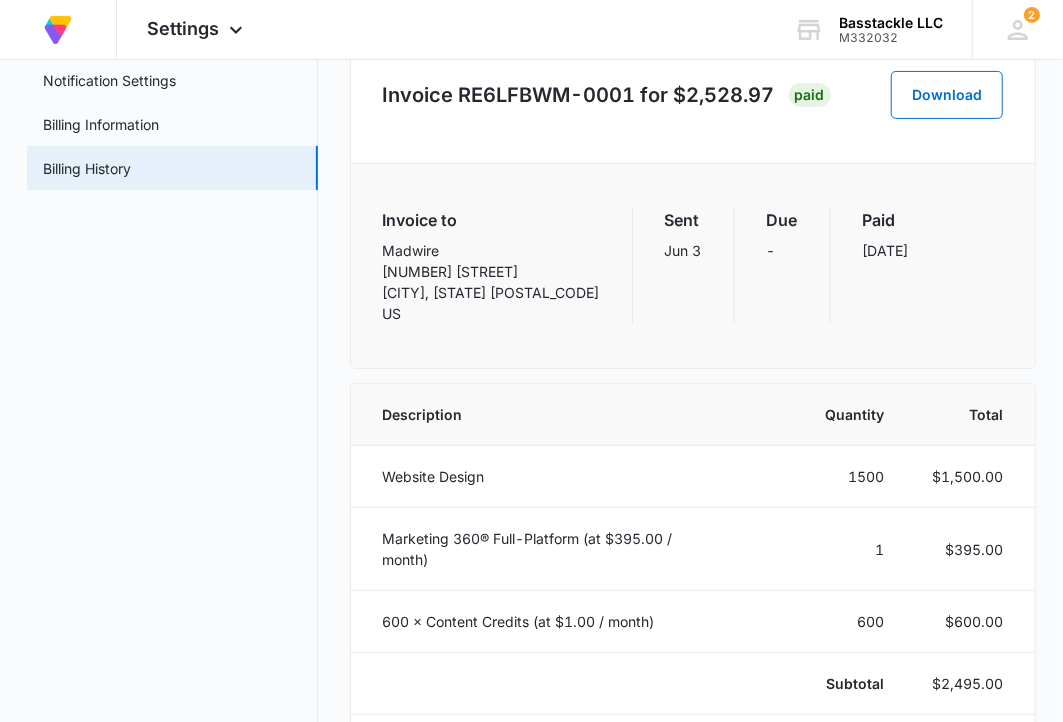 scroll, scrollTop: 0, scrollLeft: 0, axis: both 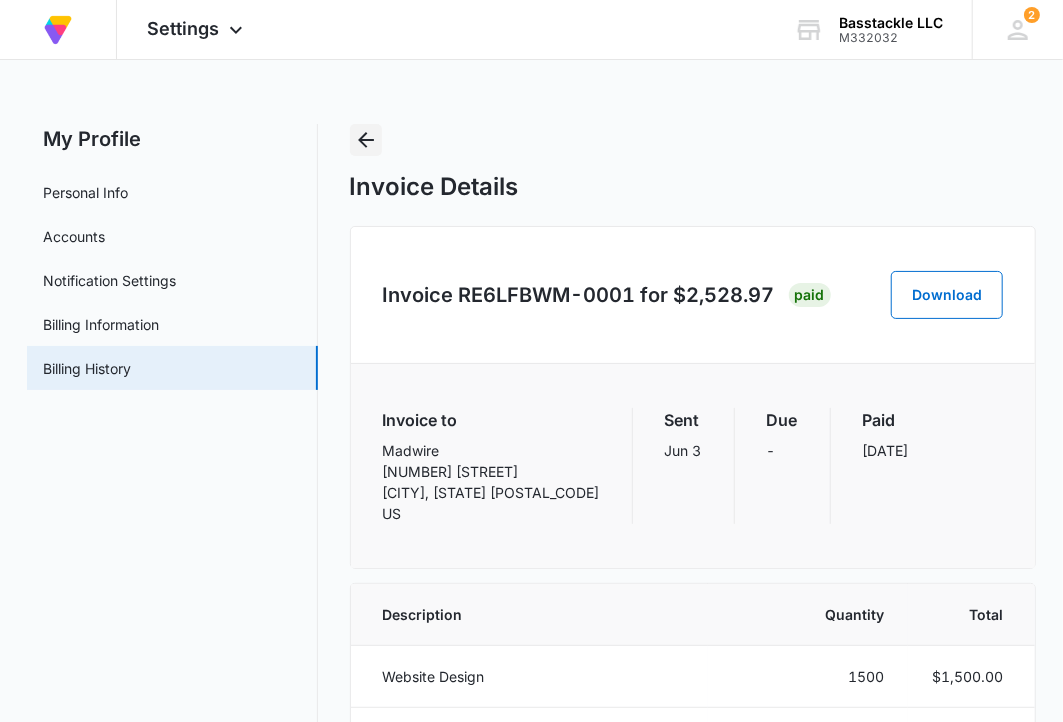 click 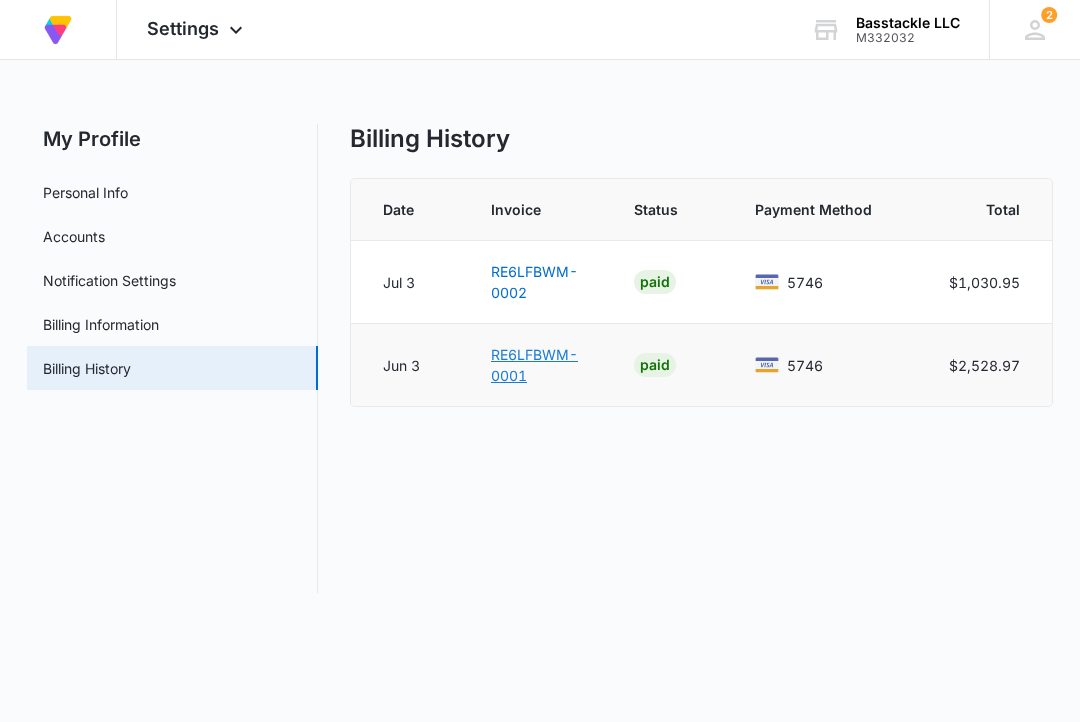 click on "RE6LFBWM-0001" at bounding box center (534, 365) 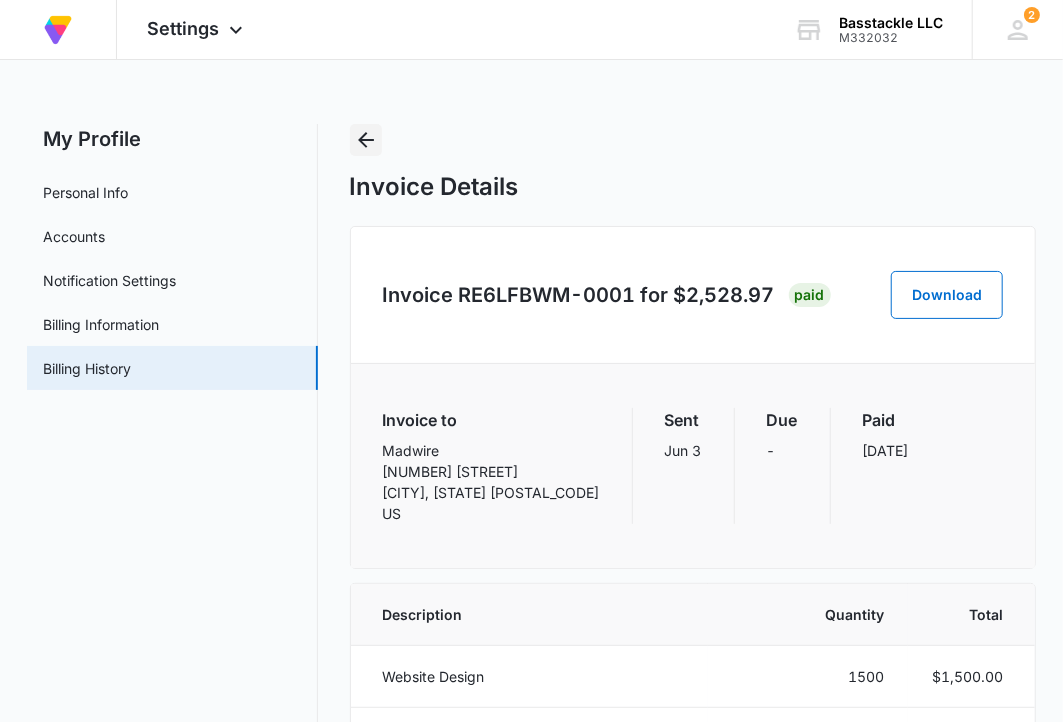 click 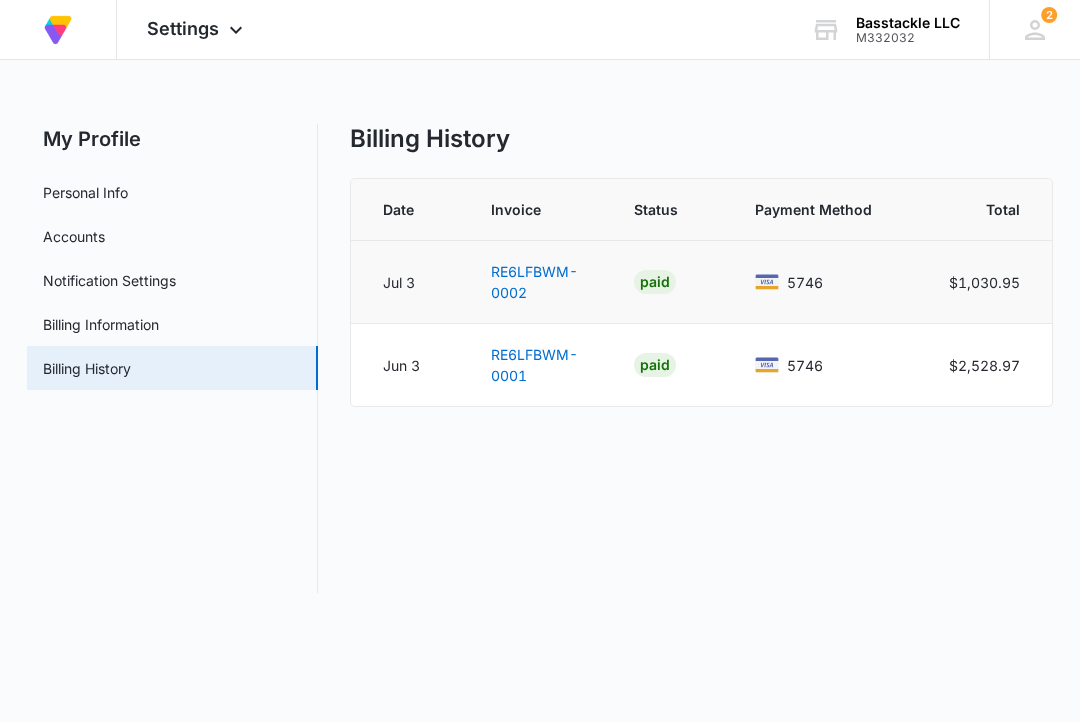 click on "RE6LFBWM-0002" at bounding box center [538, 282] 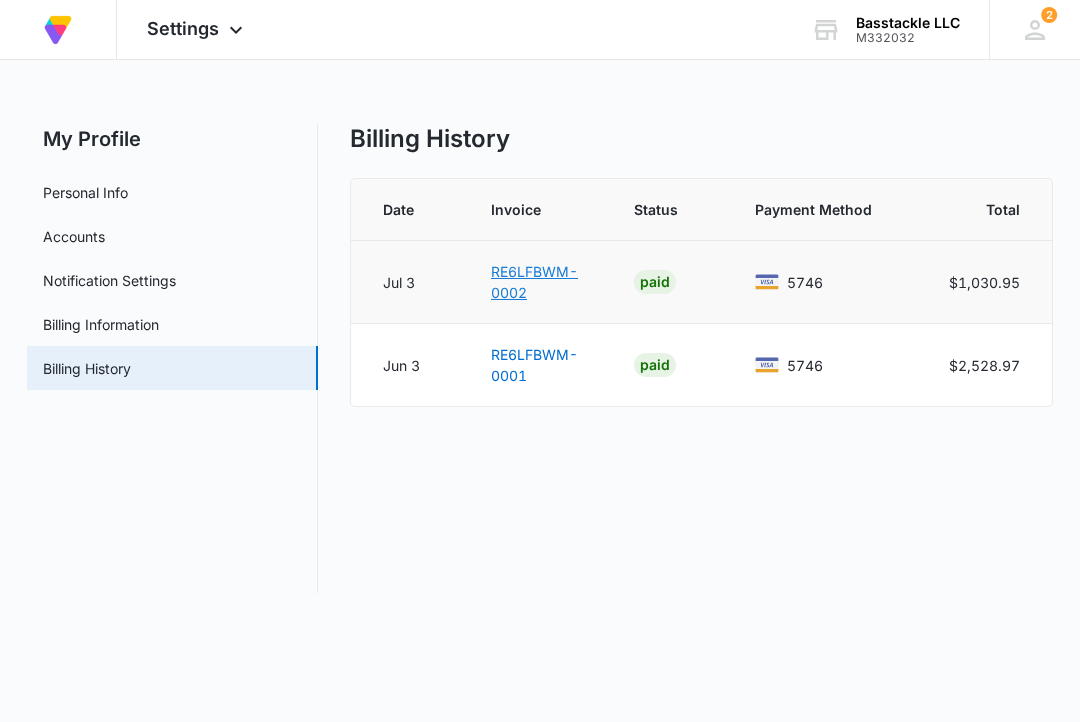 click on "RE6LFBWM-0002" at bounding box center [534, 282] 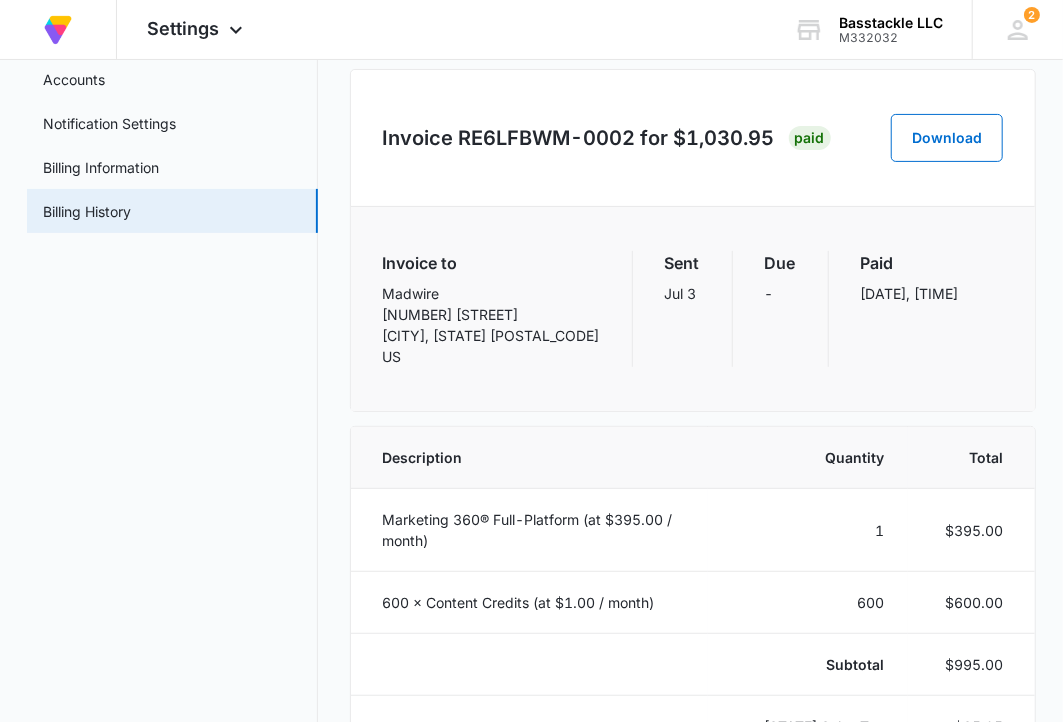 scroll, scrollTop: 0, scrollLeft: 0, axis: both 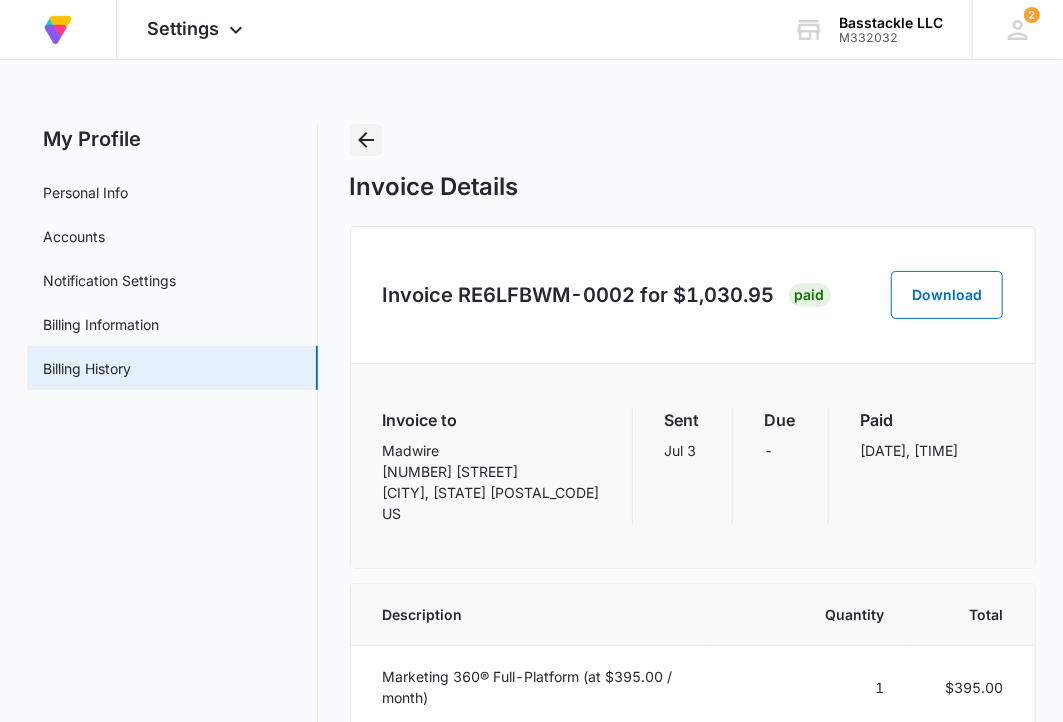 click 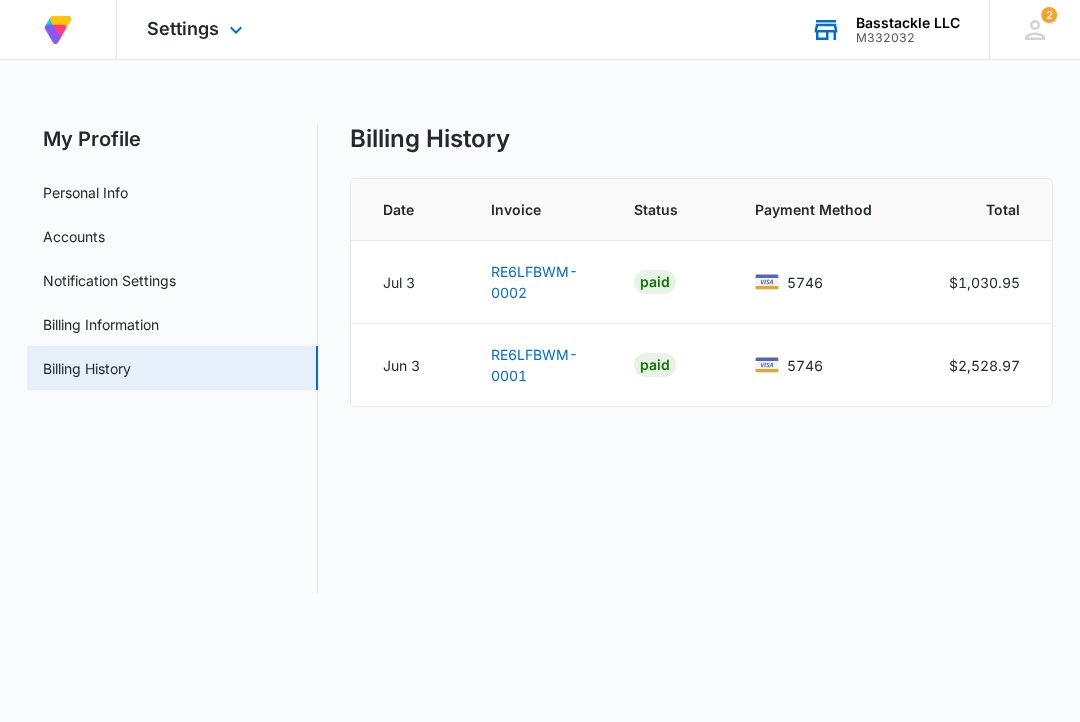 click on "Basstackle LLC" at bounding box center (908, 23) 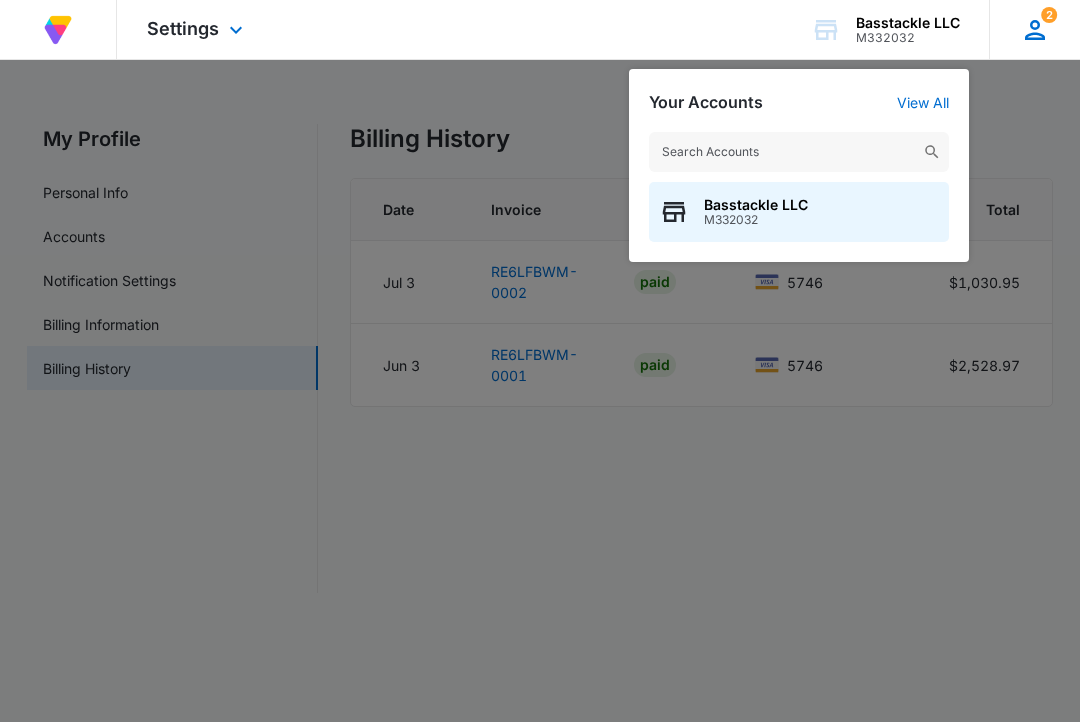 click on "[FIRST] [LAST] [EMAIL]" at bounding box center [1034, 29] 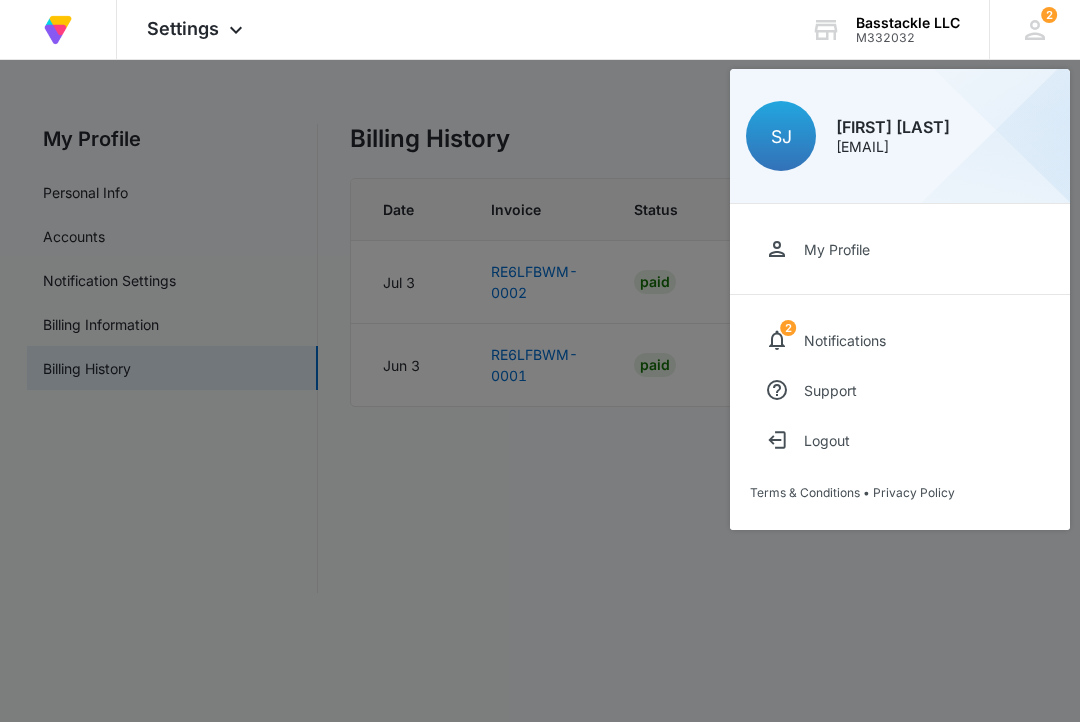 click at bounding box center [540, 361] 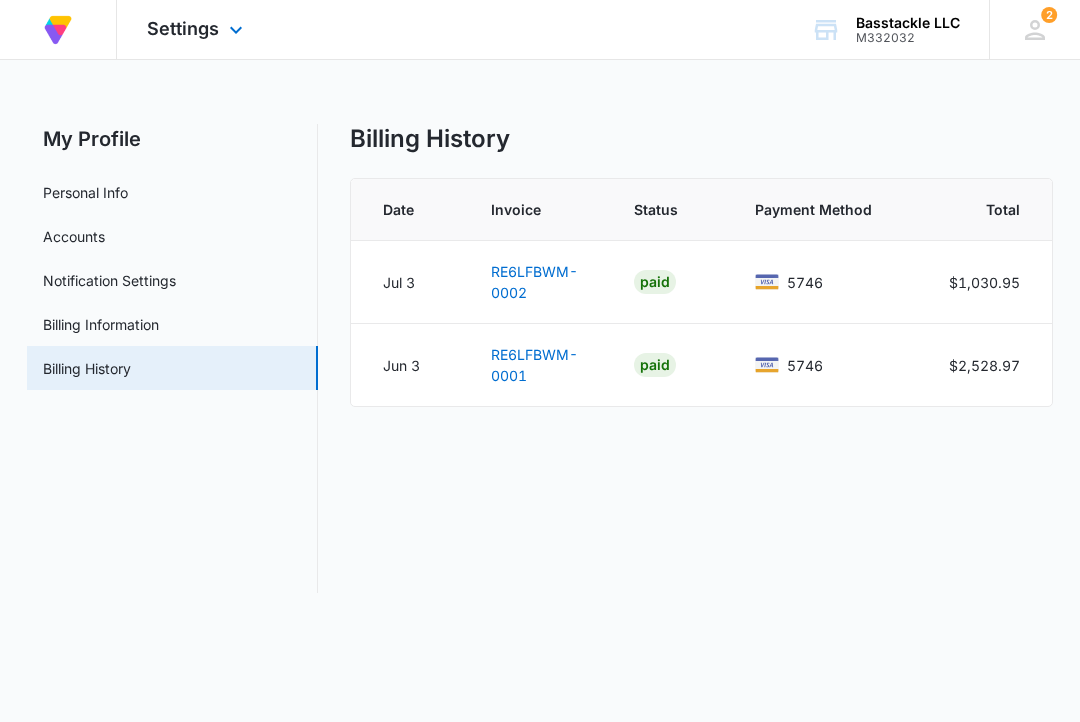 click at bounding box center (58, 30) 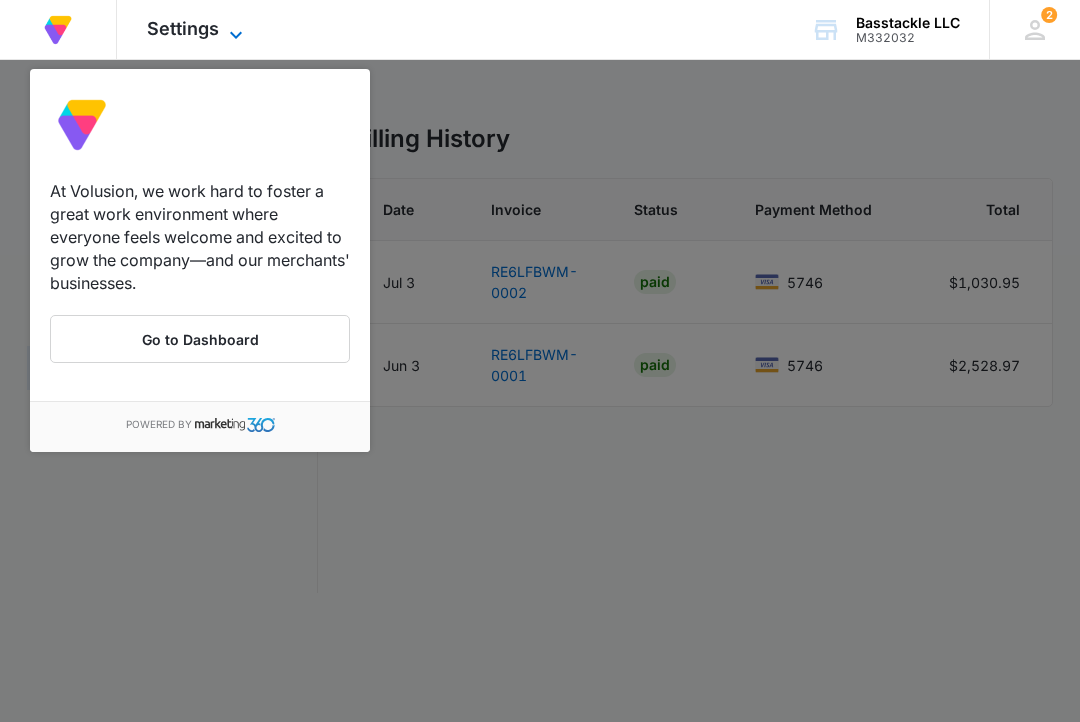 click on "Settings" at bounding box center (183, 28) 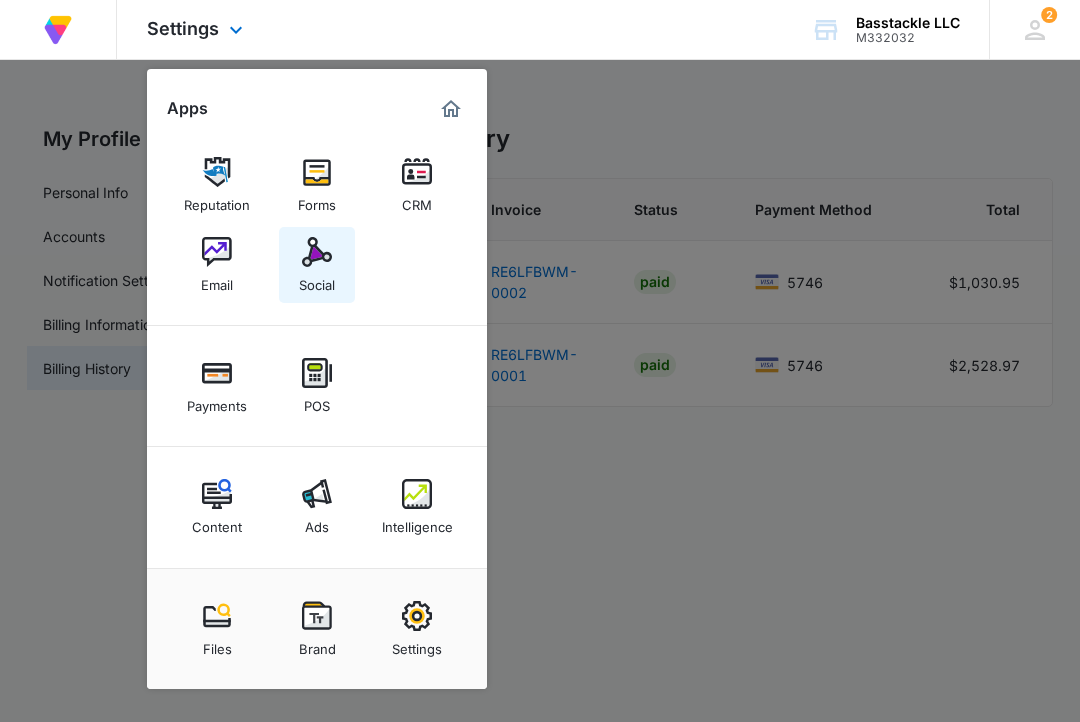 click at bounding box center [317, 252] 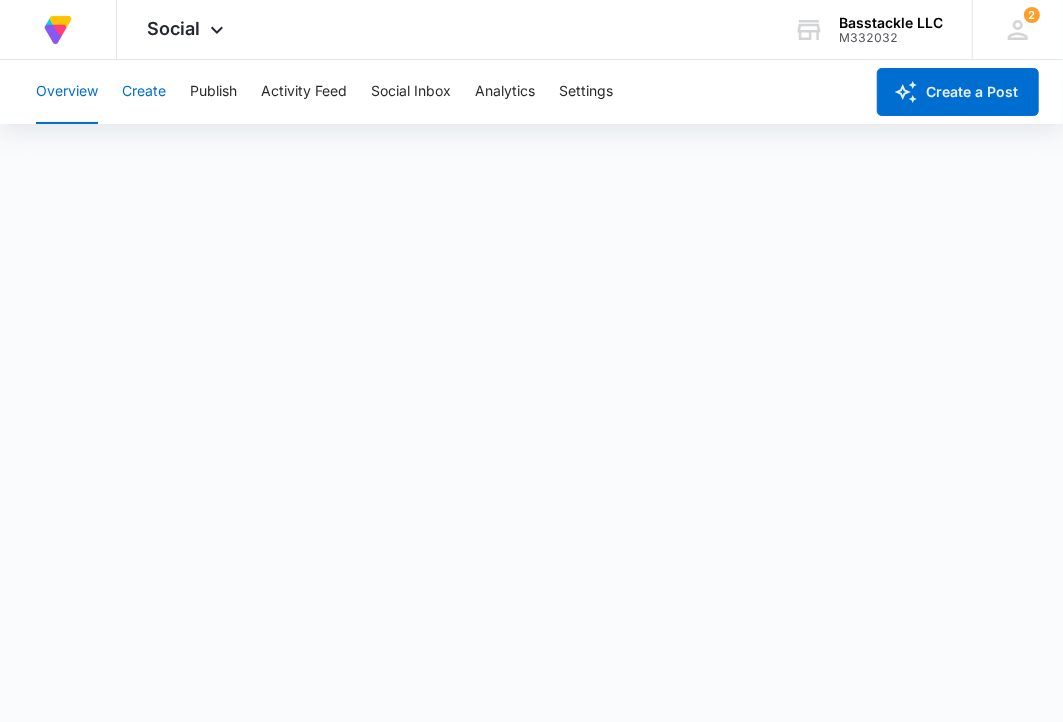 click on "Create" at bounding box center (144, 92) 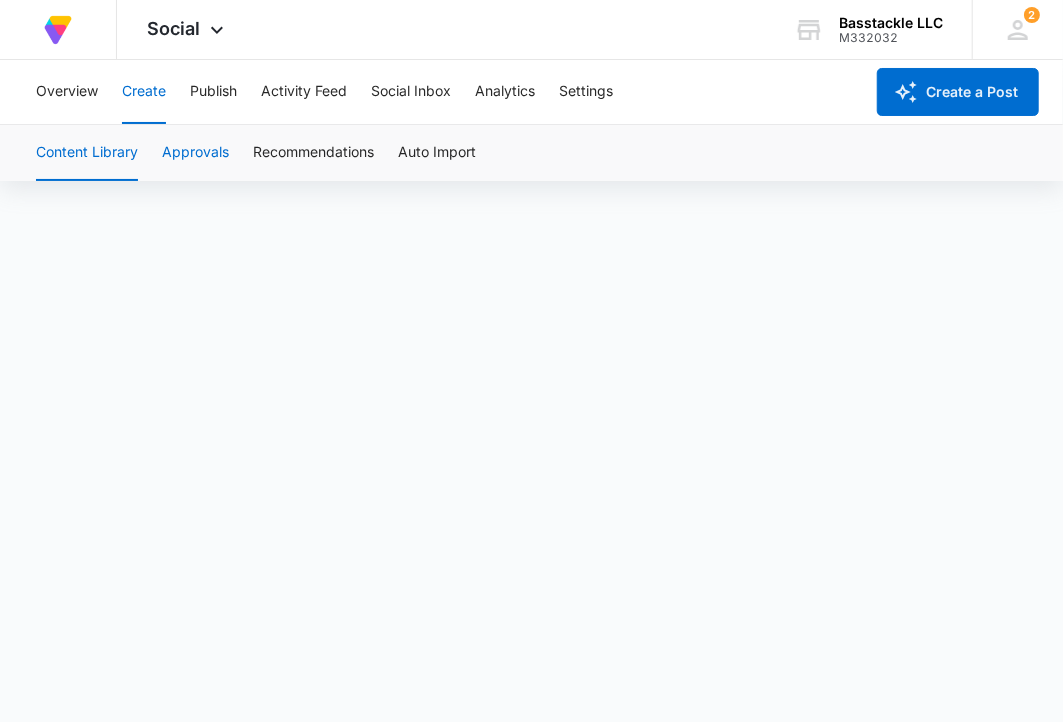scroll, scrollTop: 15, scrollLeft: 0, axis: vertical 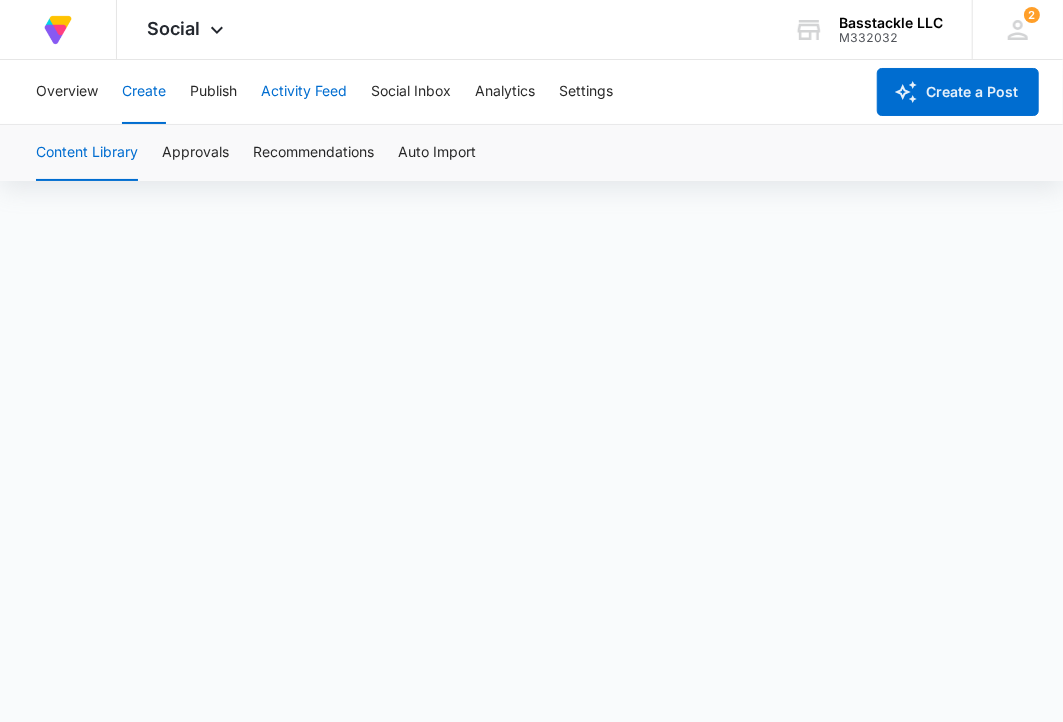 click on "Activity Feed" at bounding box center [304, 92] 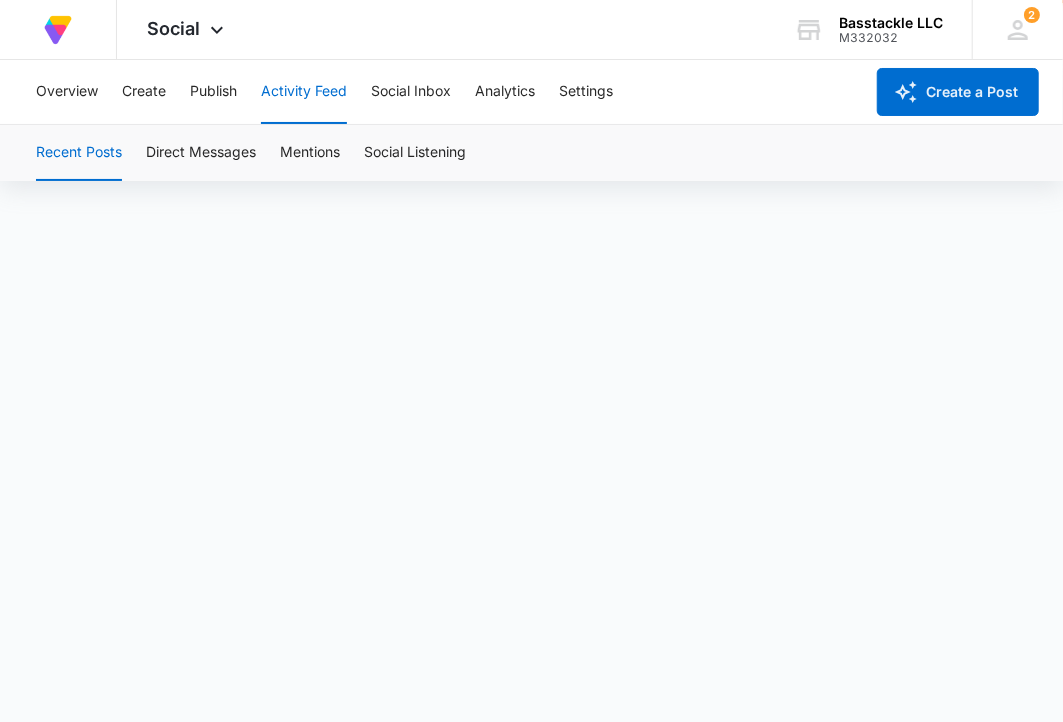 scroll, scrollTop: 0, scrollLeft: 0, axis: both 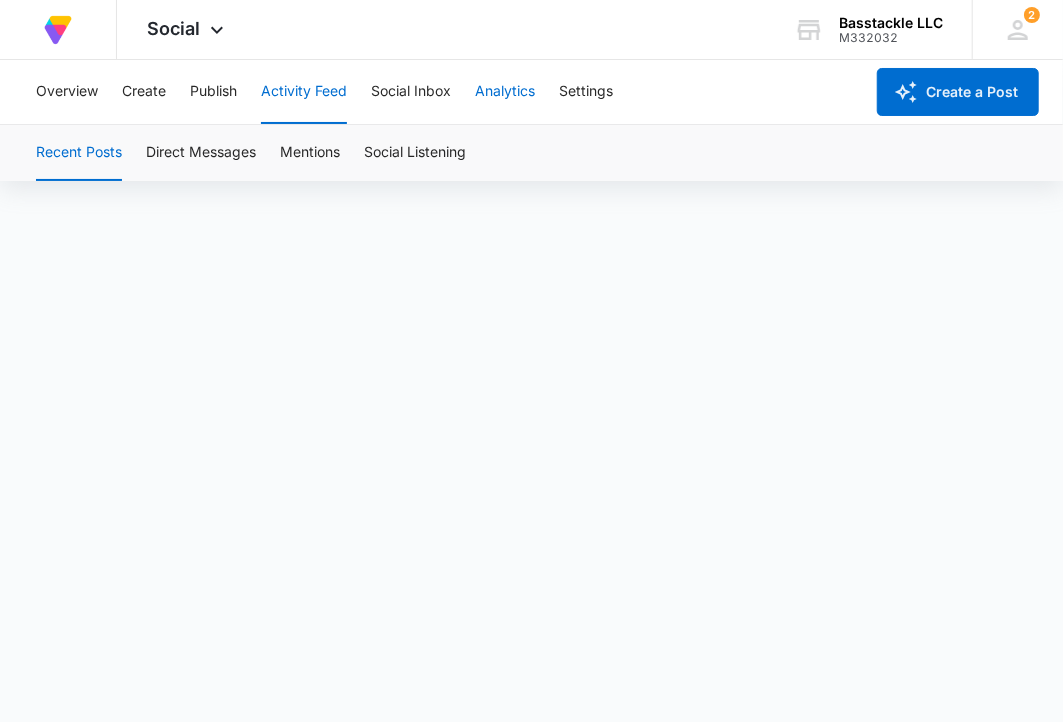 click on "Analytics" at bounding box center [505, 92] 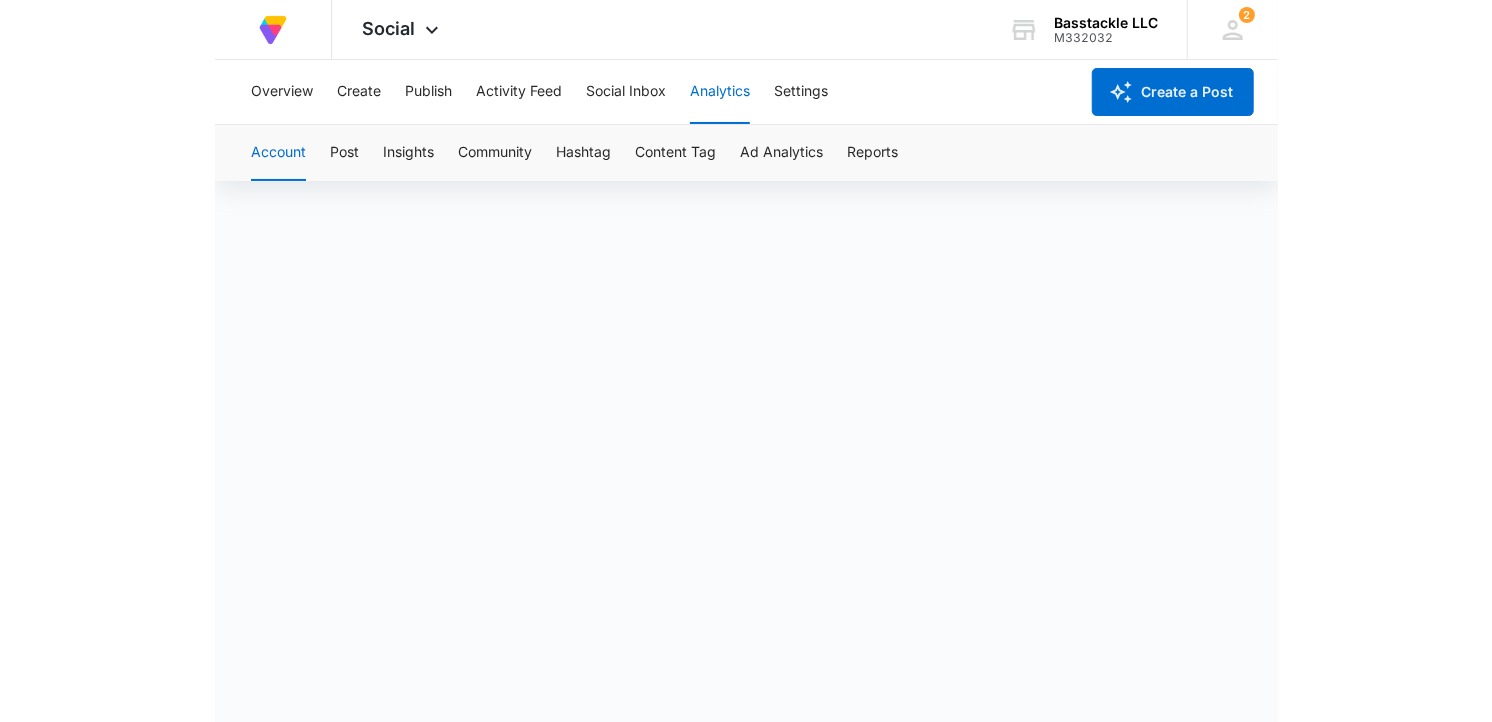 scroll, scrollTop: 15, scrollLeft: 0, axis: vertical 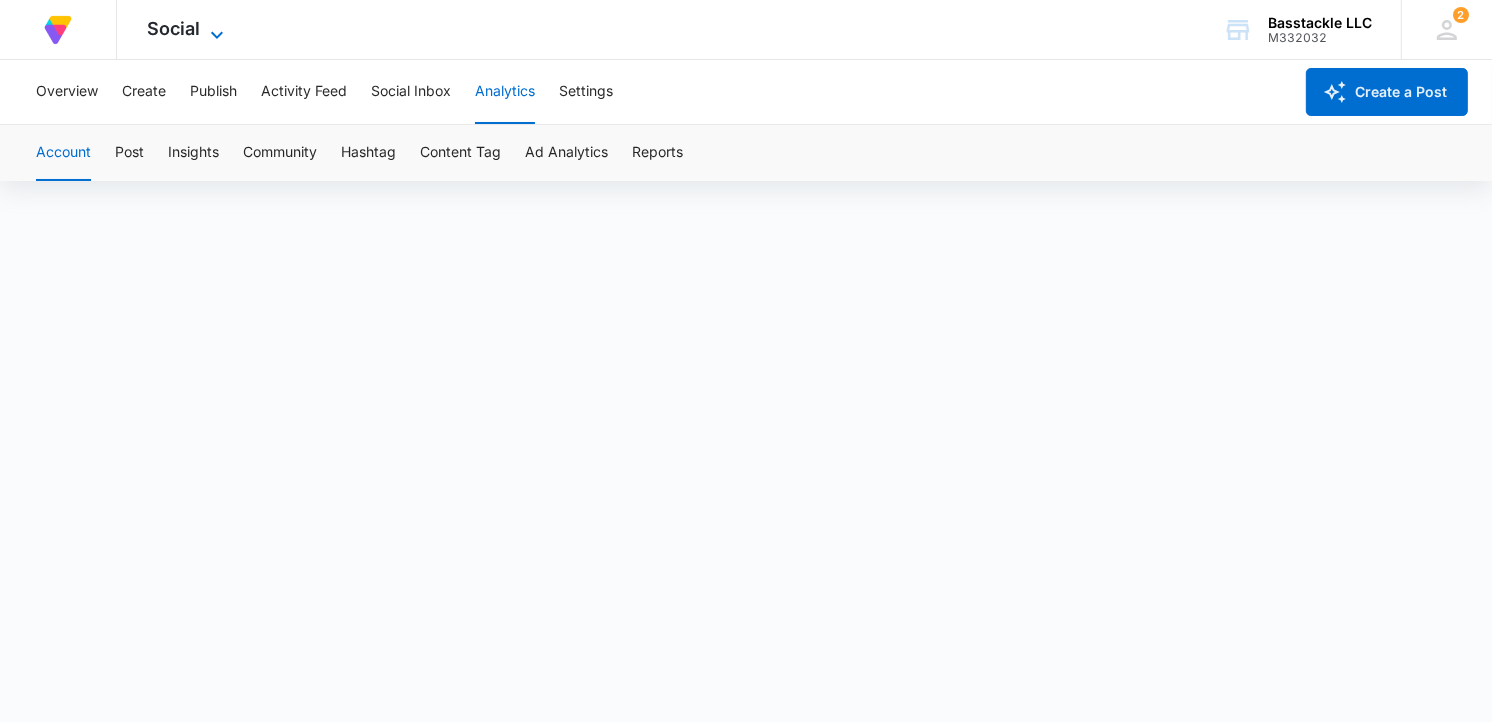 click on "Social" at bounding box center (173, 28) 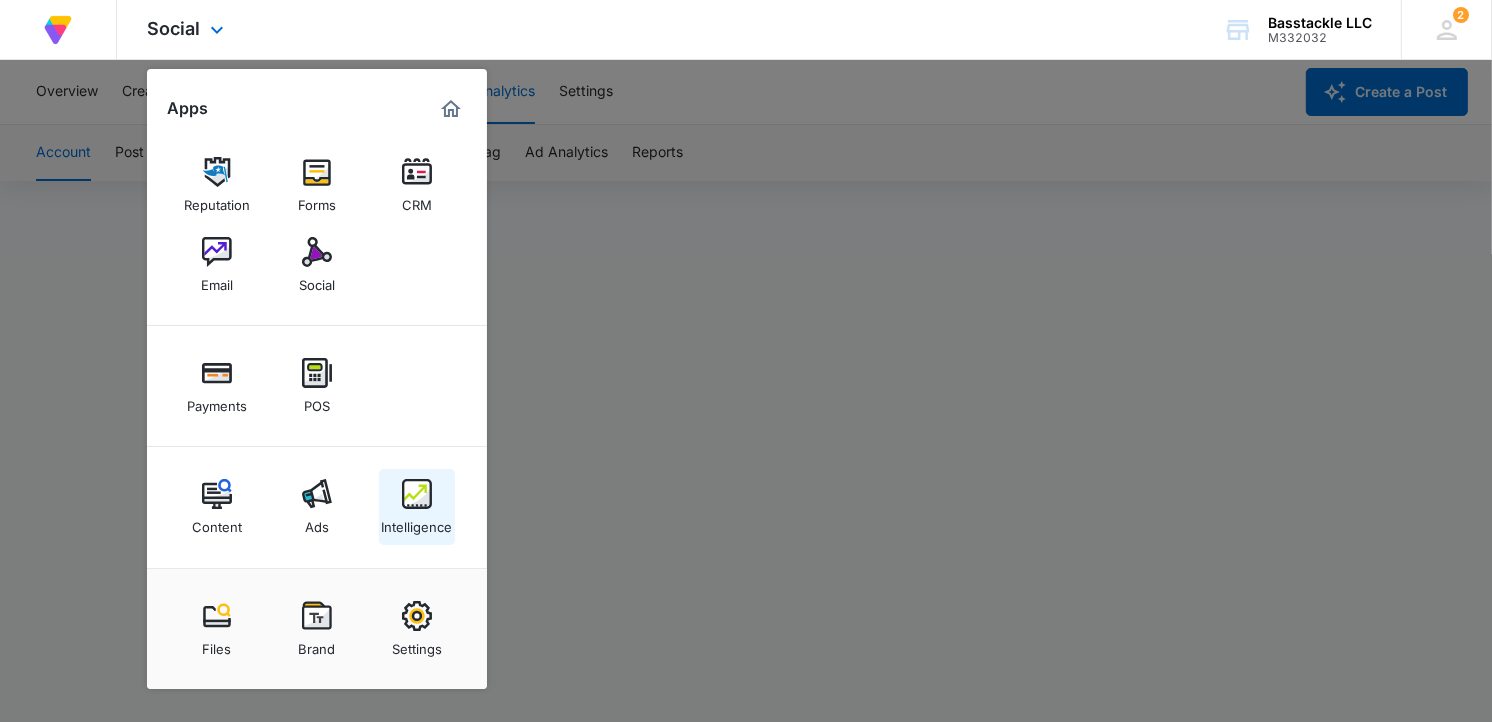 click at bounding box center [417, 494] 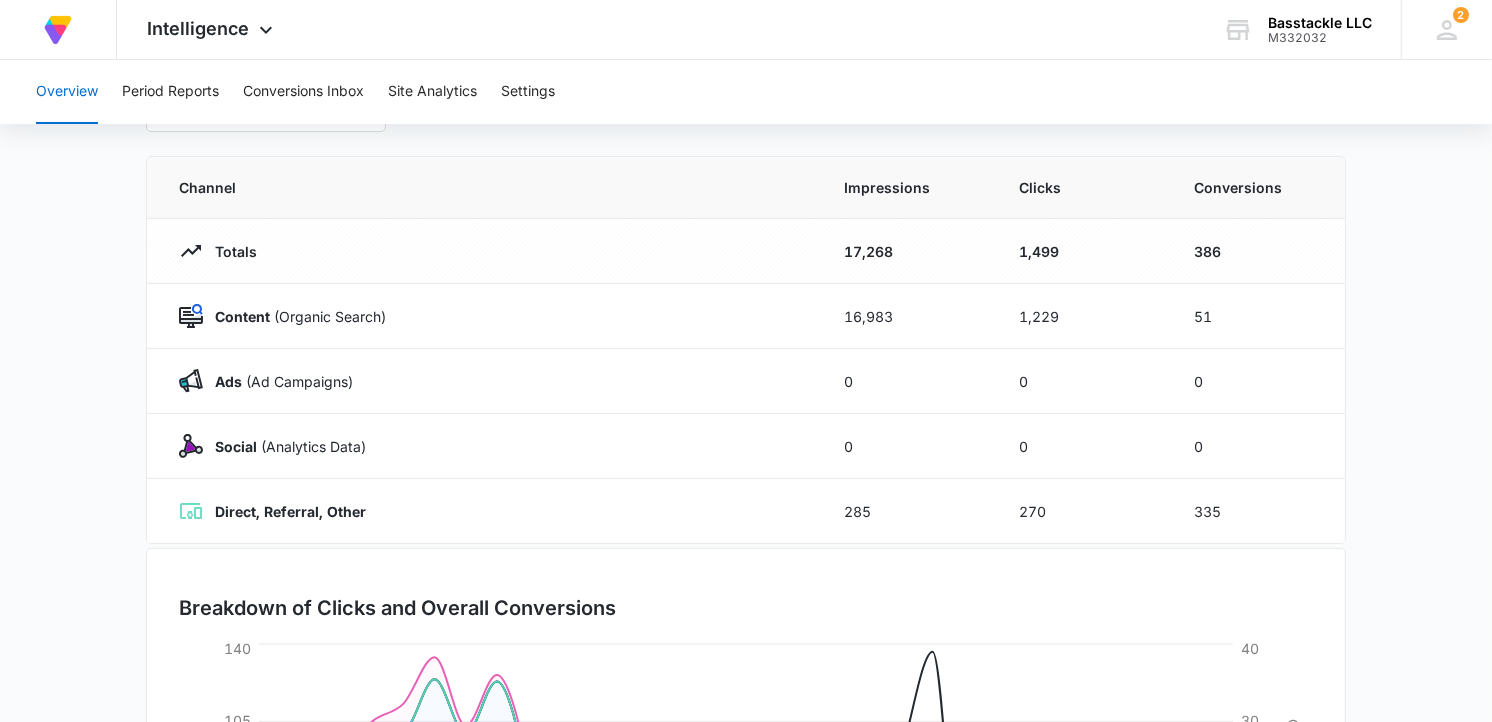 scroll, scrollTop: 0, scrollLeft: 0, axis: both 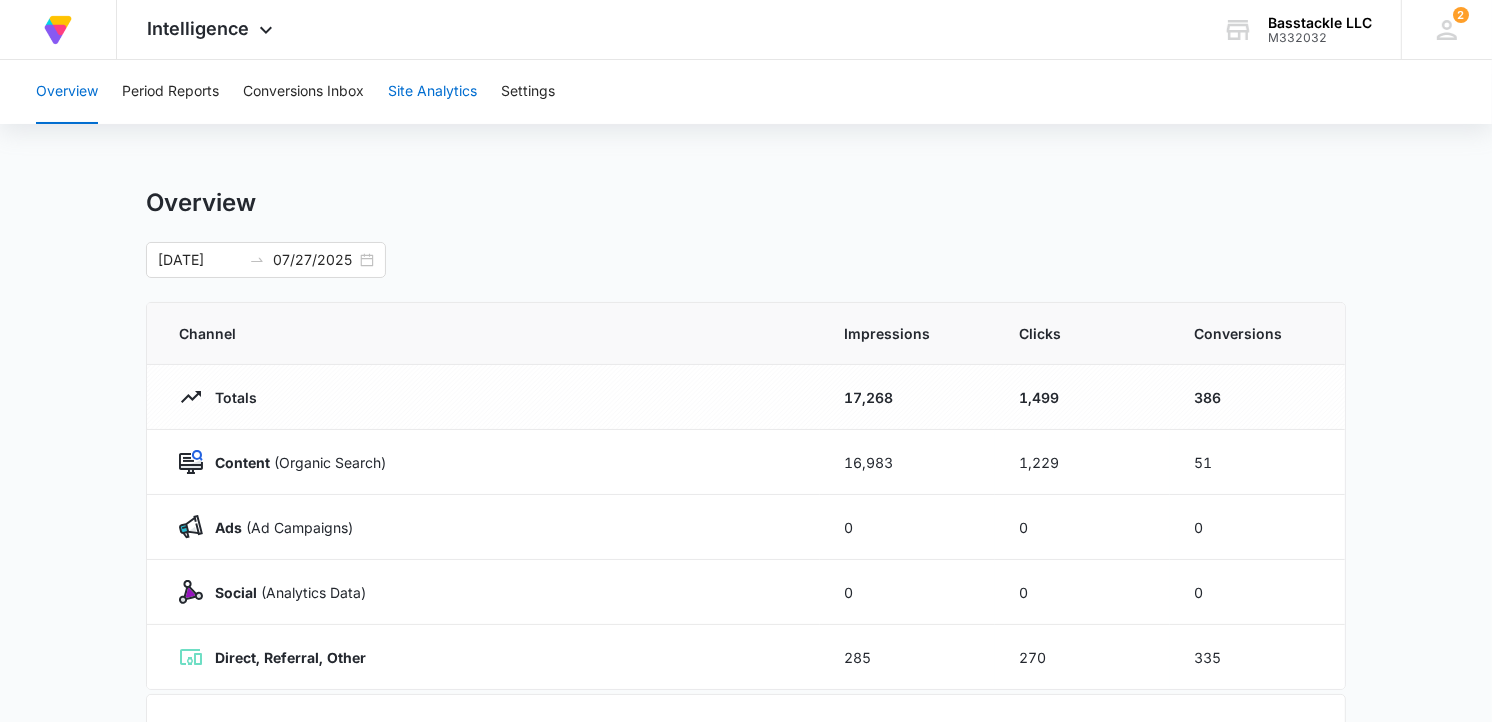 click on "Site Analytics" at bounding box center (432, 92) 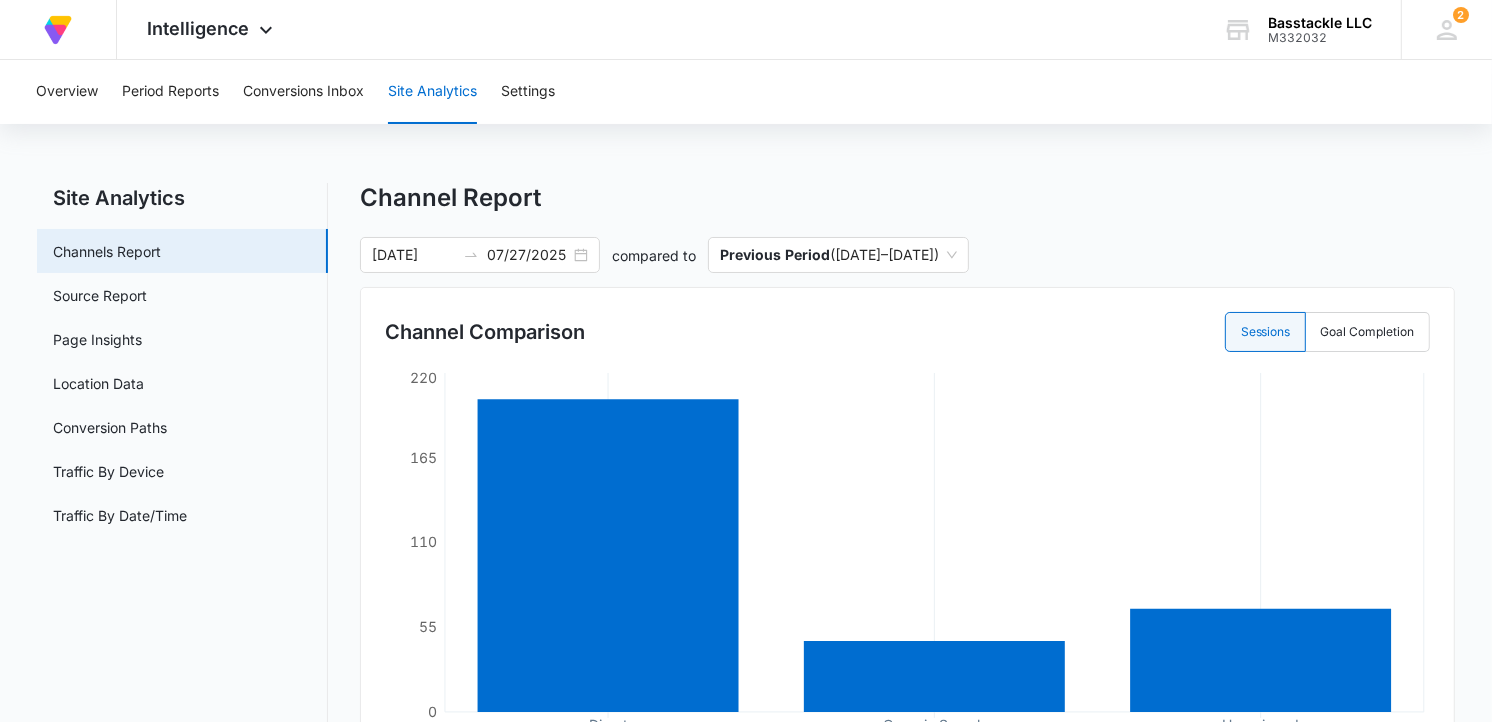 scroll, scrollTop: 0, scrollLeft: 0, axis: both 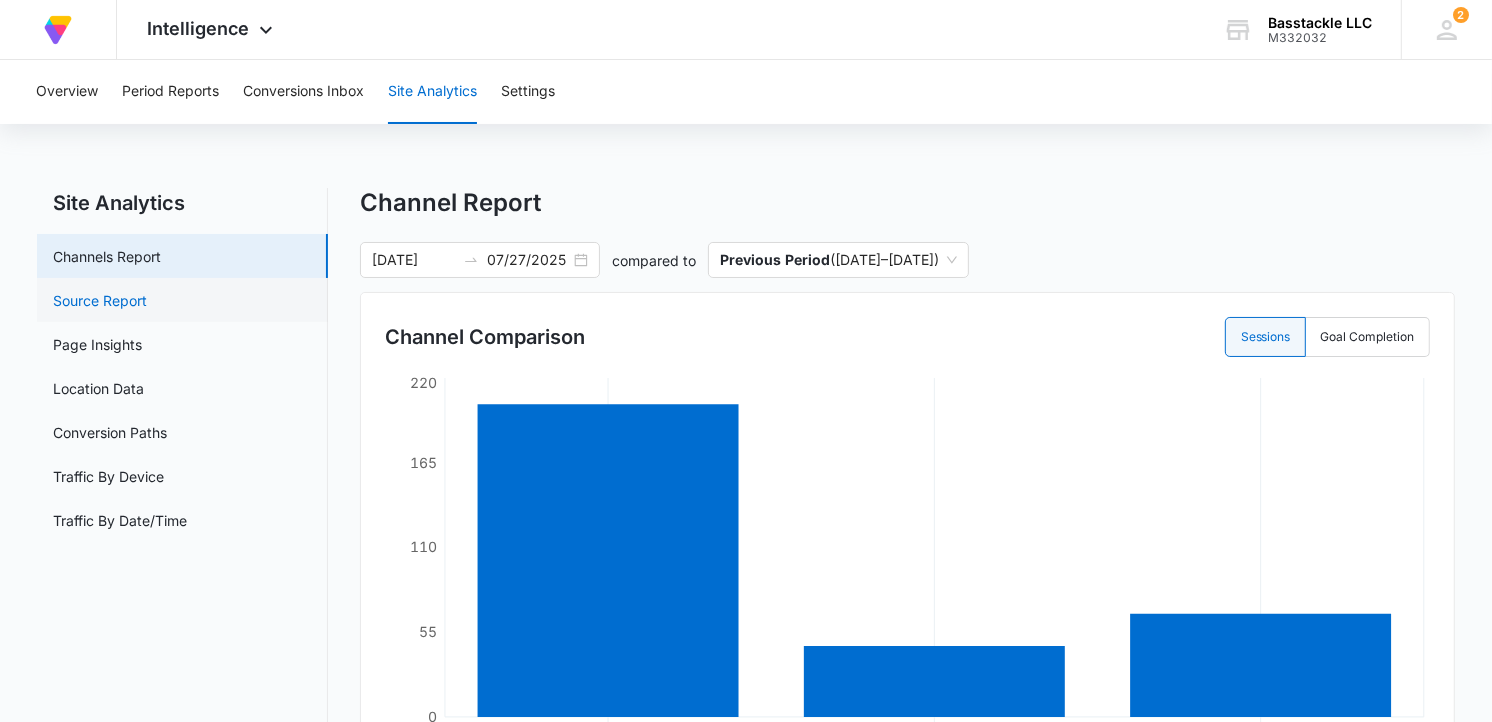 click on "Source Report" at bounding box center [100, 300] 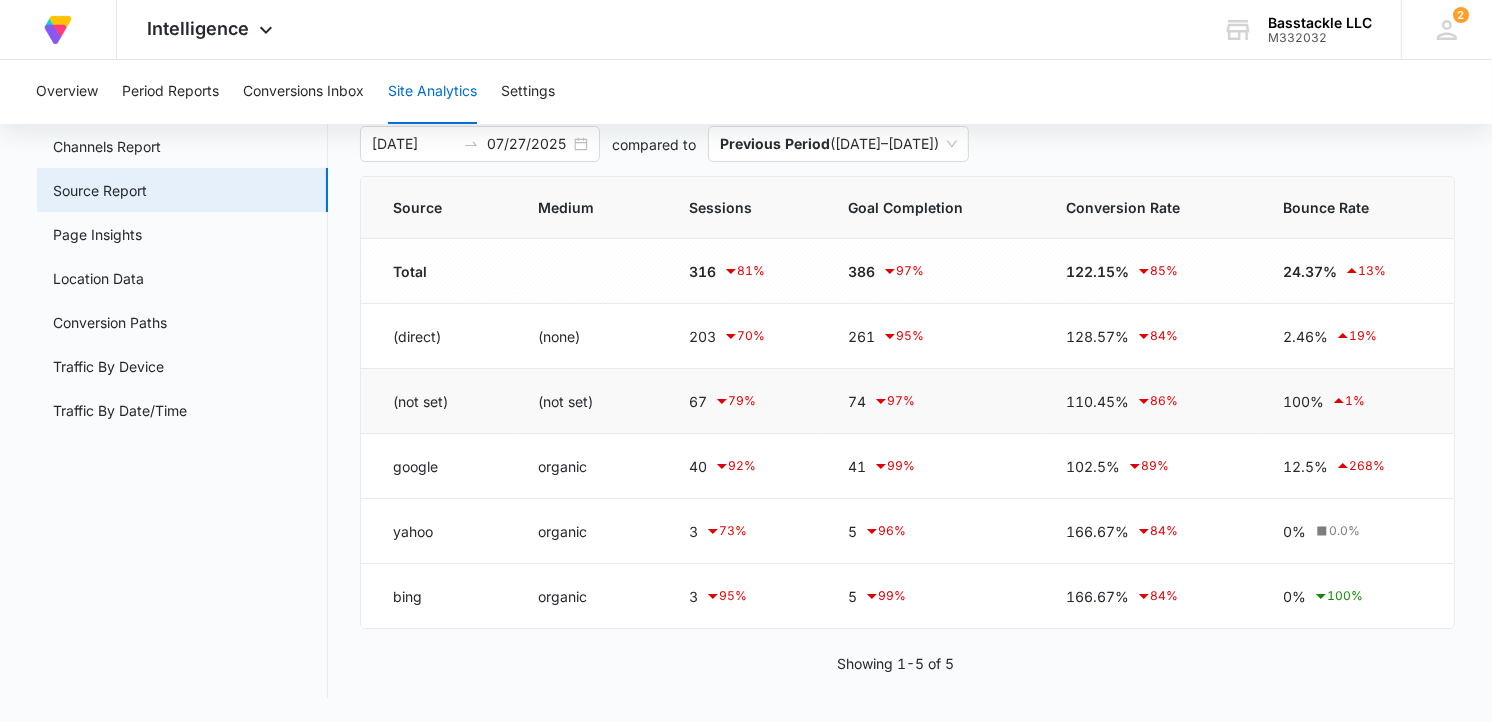 scroll, scrollTop: 0, scrollLeft: 0, axis: both 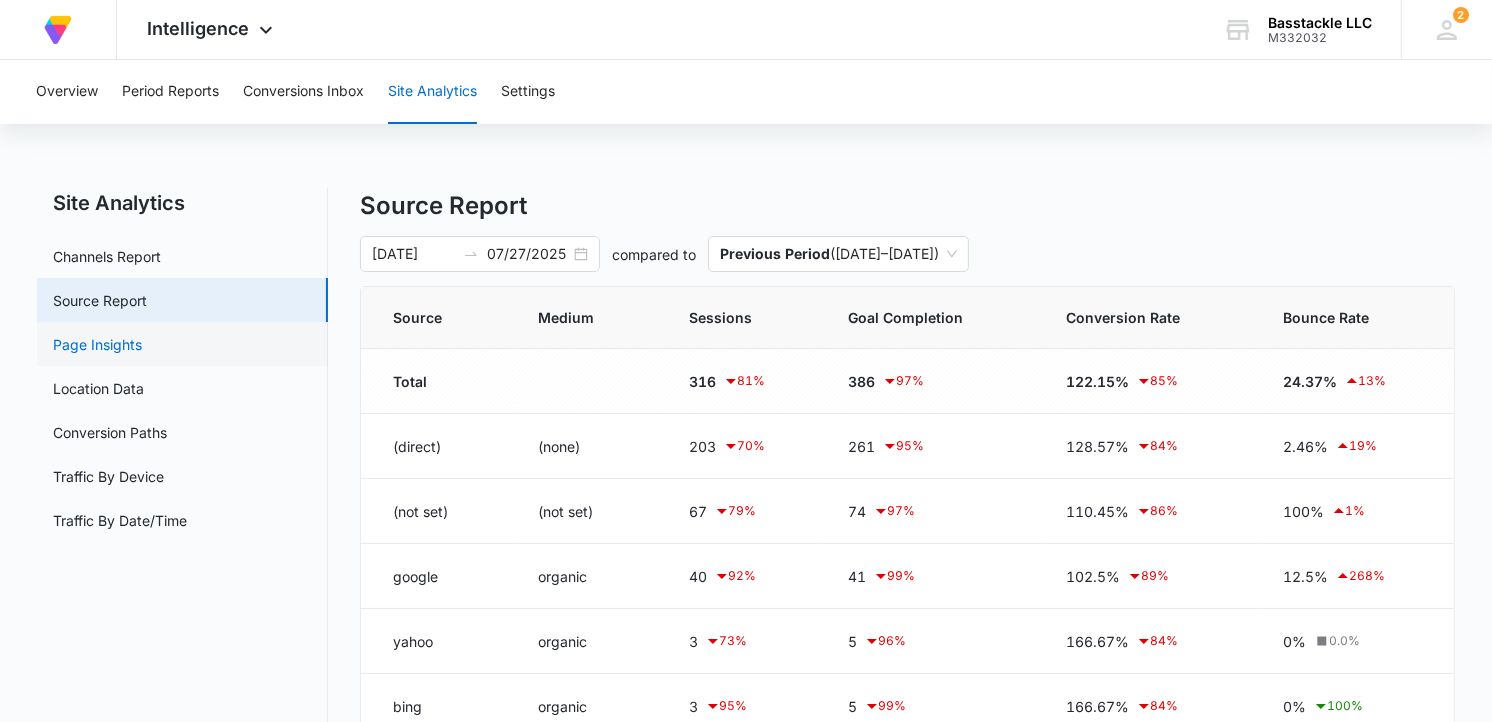 click on "Page Insights" at bounding box center [97, 344] 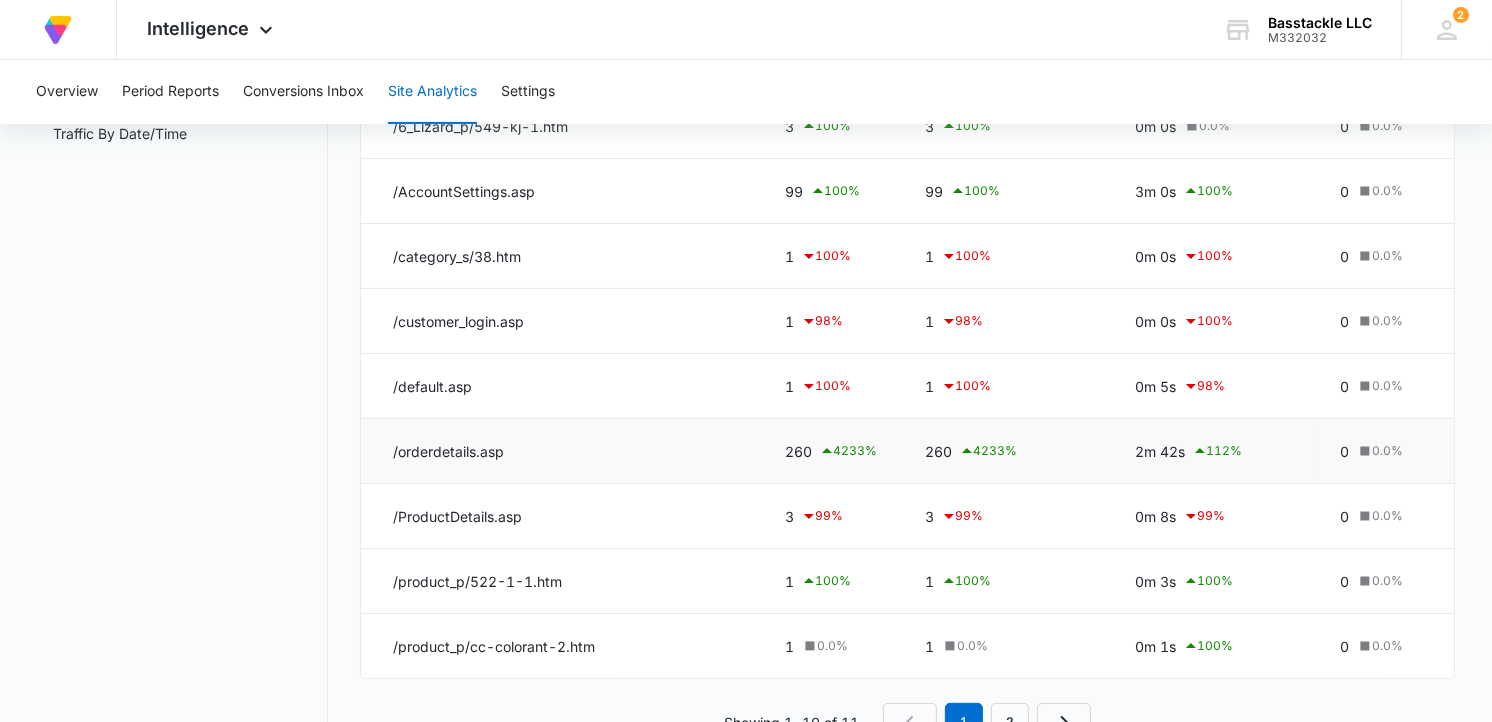 scroll, scrollTop: 472, scrollLeft: 0, axis: vertical 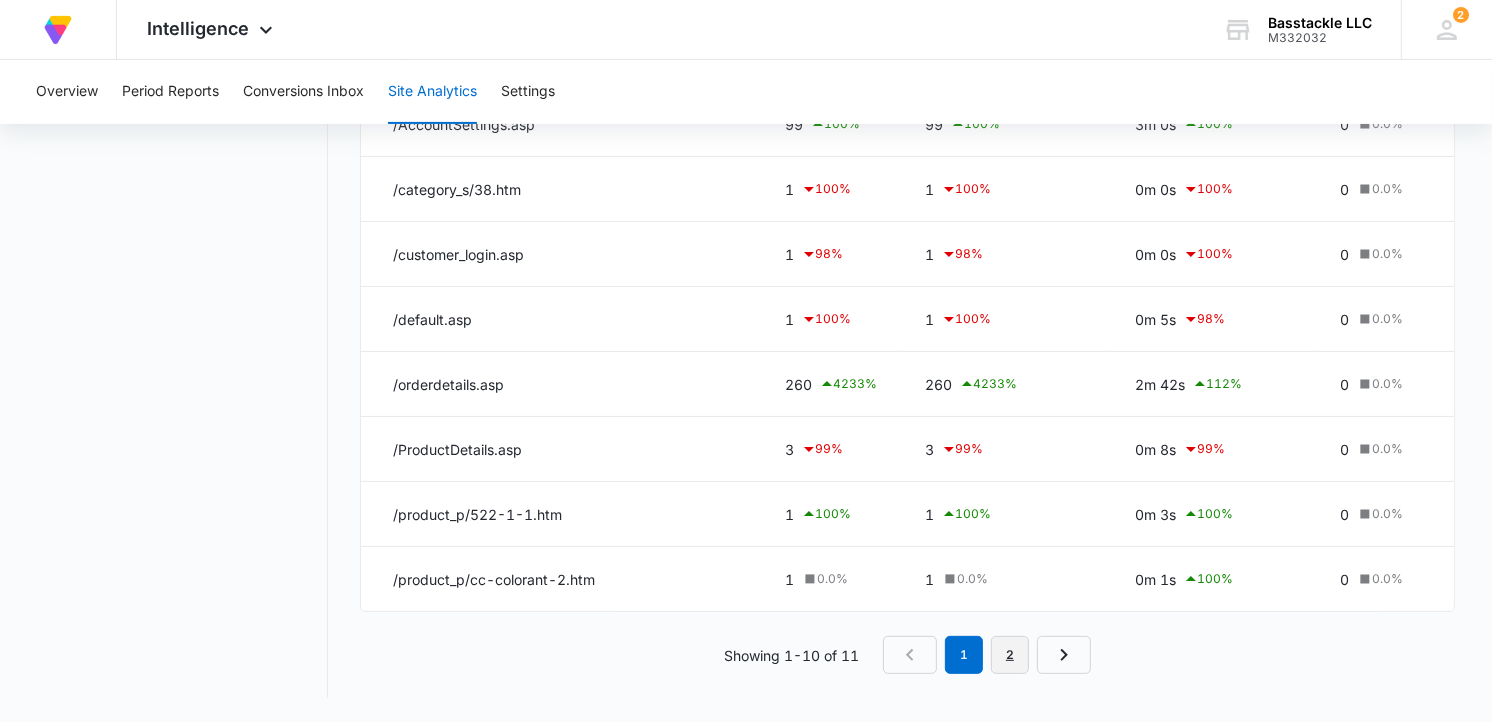 click on "2" at bounding box center [1010, 655] 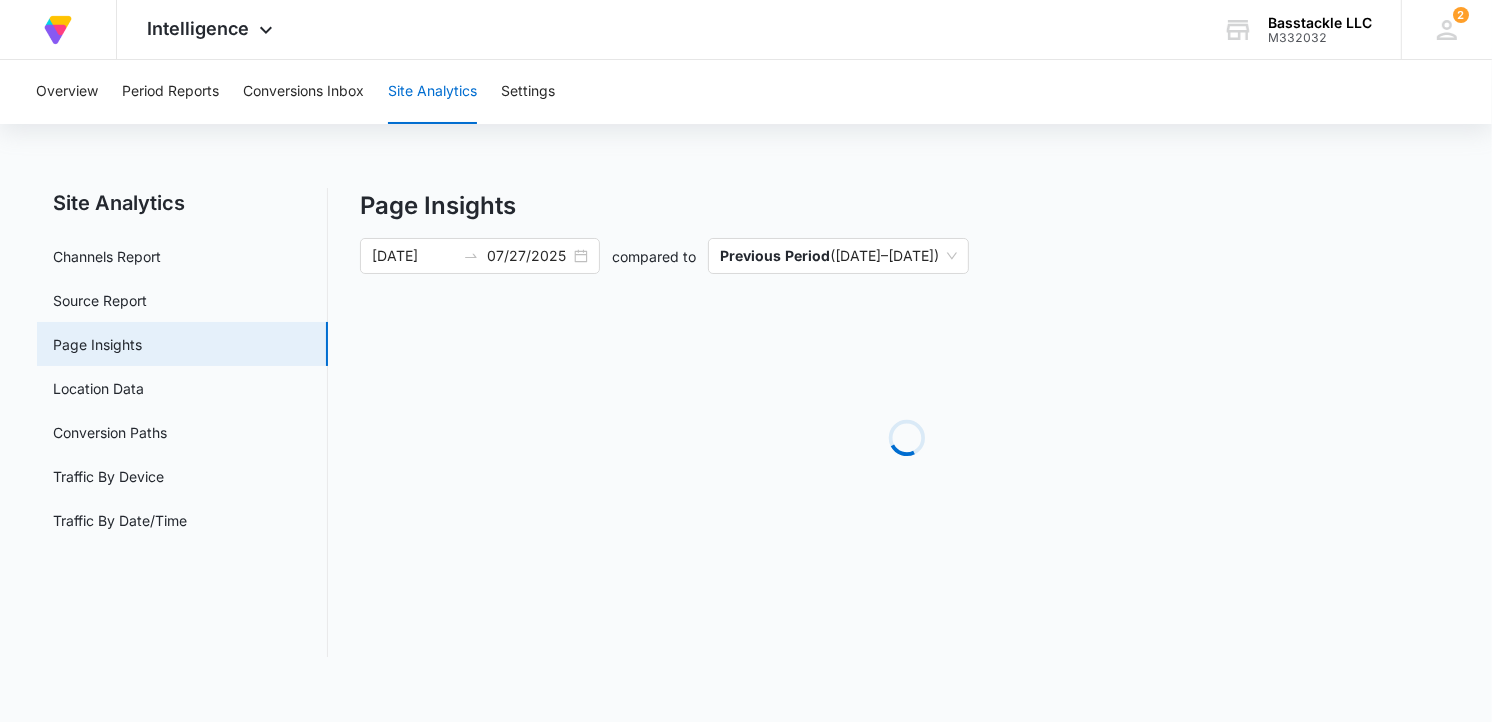 scroll, scrollTop: 0, scrollLeft: 0, axis: both 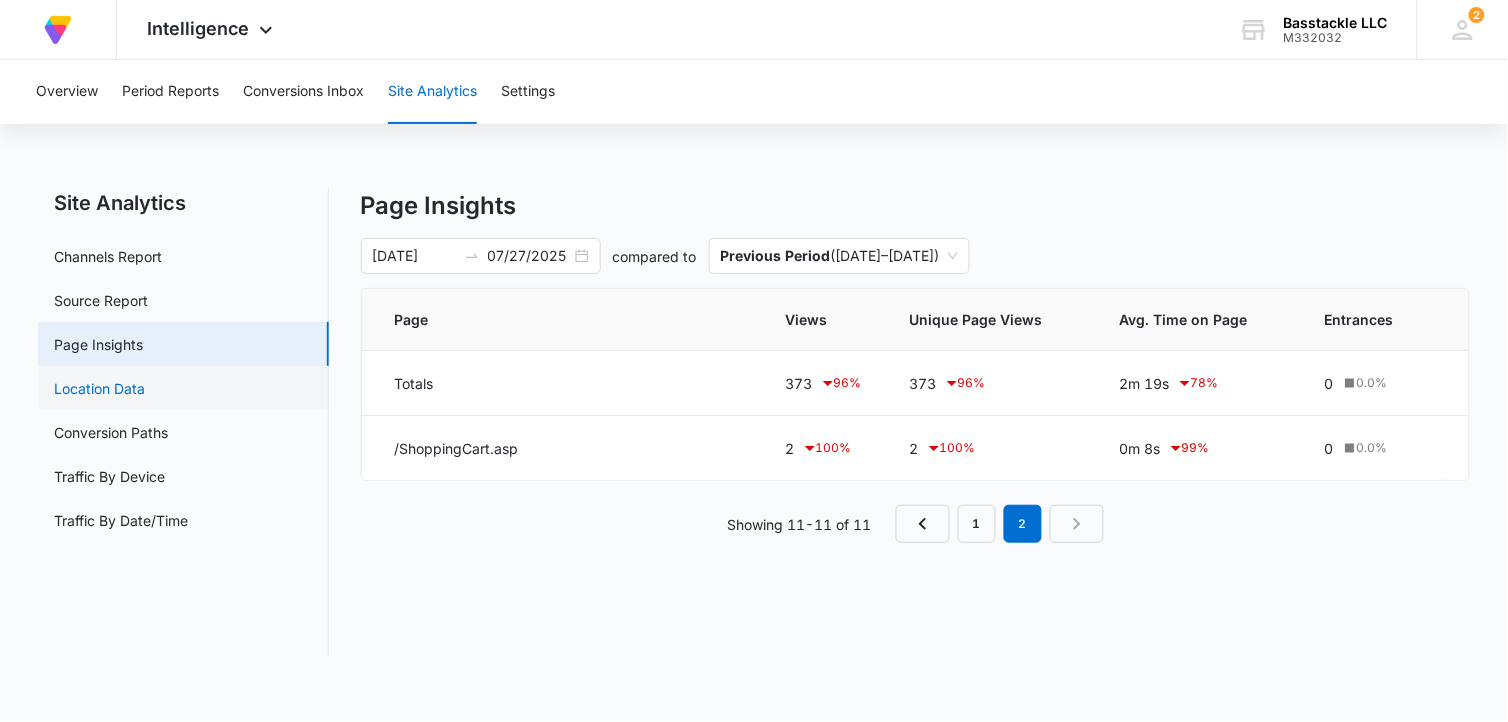 click on "Location Data" at bounding box center [99, 388] 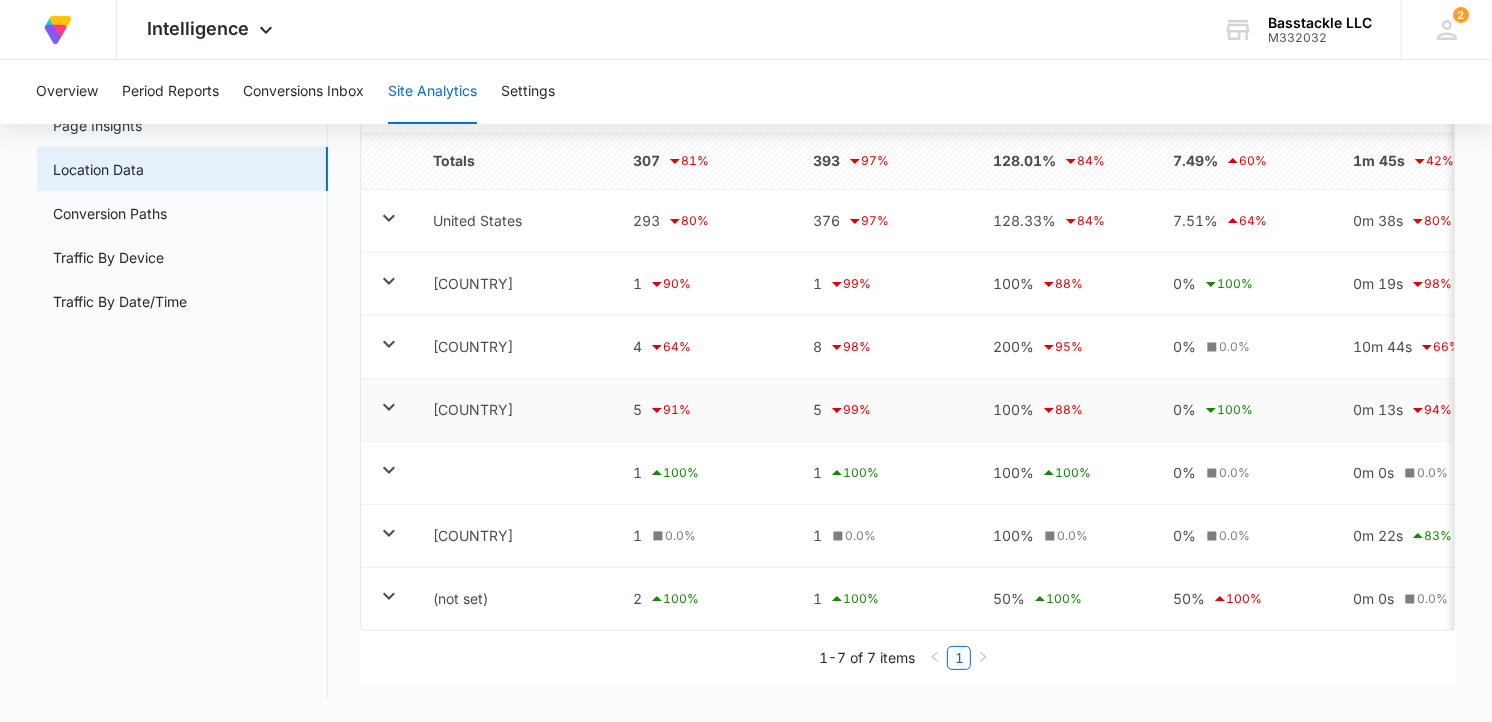 scroll, scrollTop: 240, scrollLeft: 0, axis: vertical 